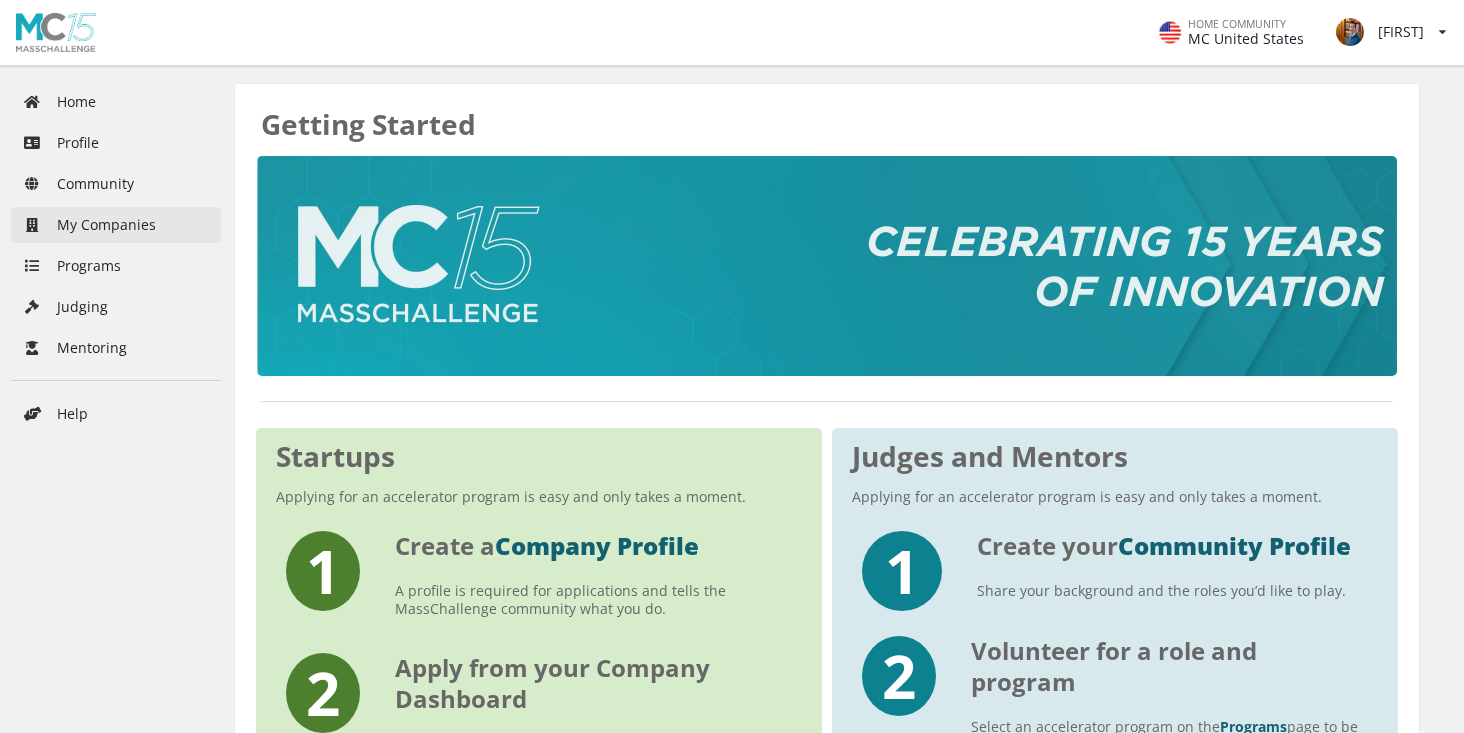 scroll, scrollTop: 0, scrollLeft: 0, axis: both 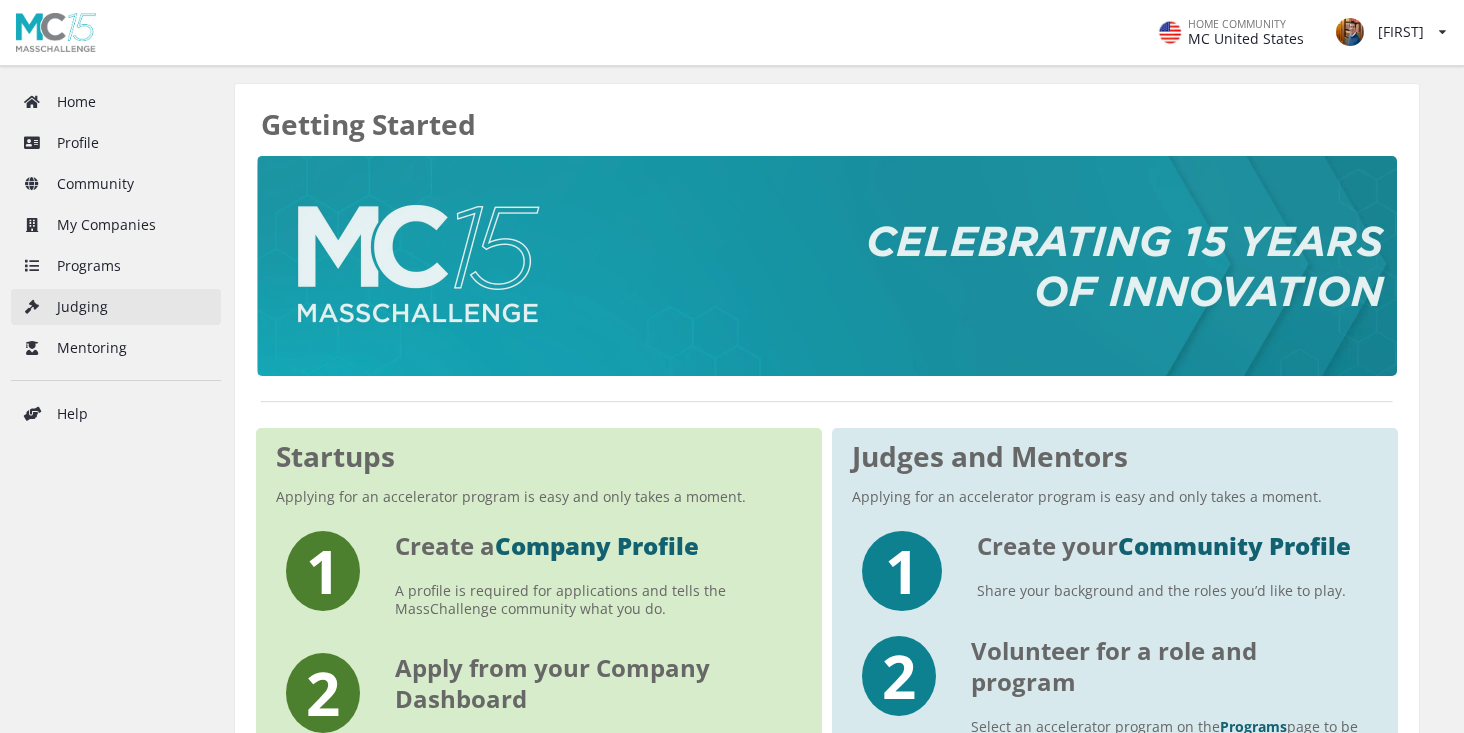 click on "Judging" at bounding box center (116, 307) 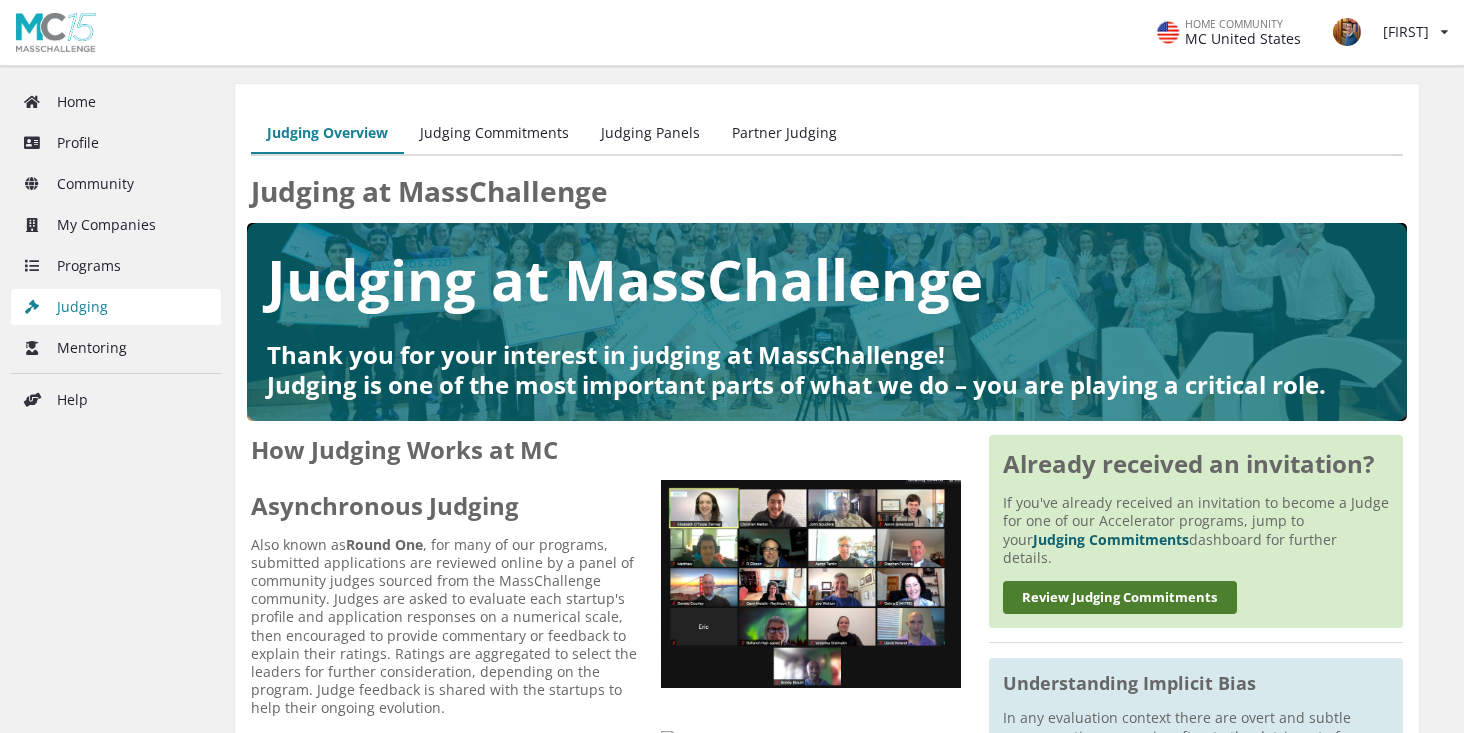 scroll, scrollTop: 0, scrollLeft: 0, axis: both 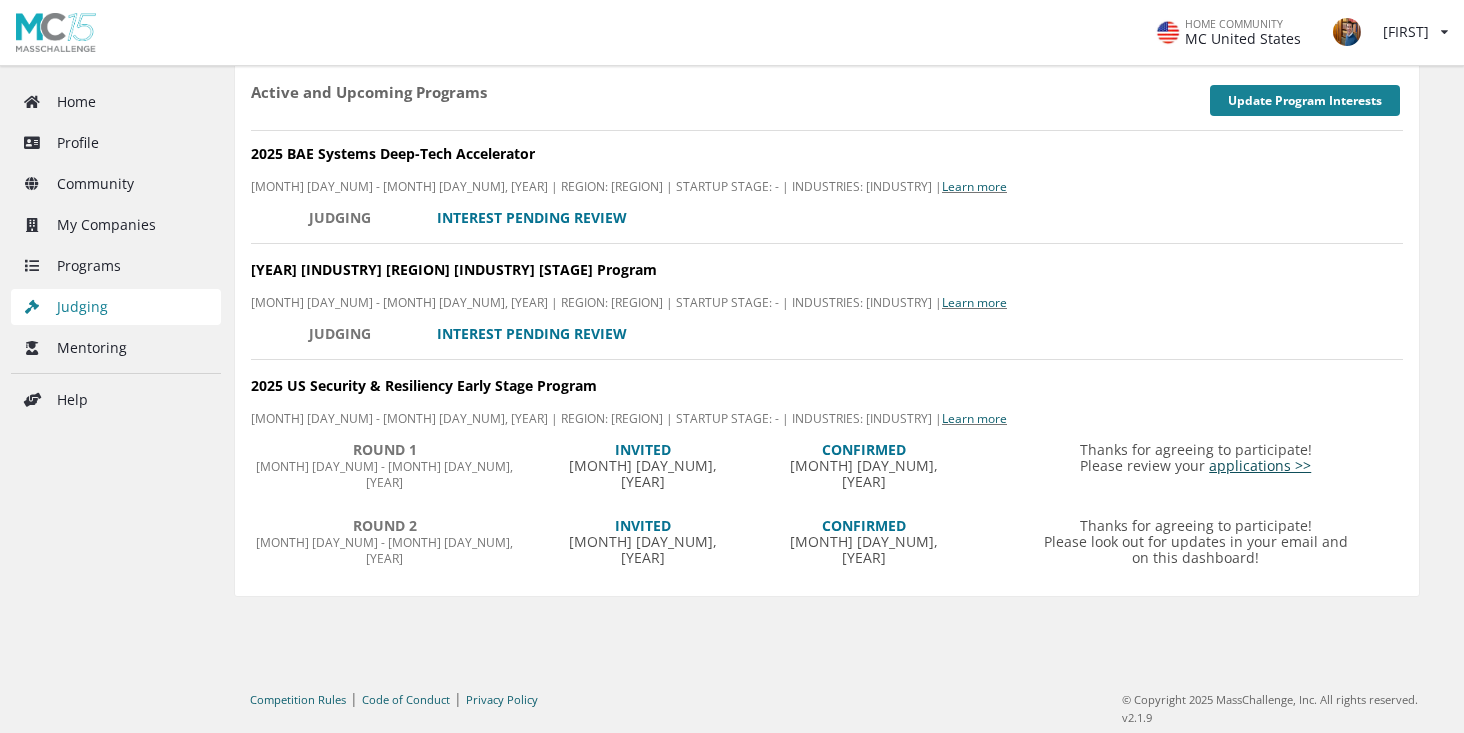 click on "applications >>" at bounding box center (1260, 465) 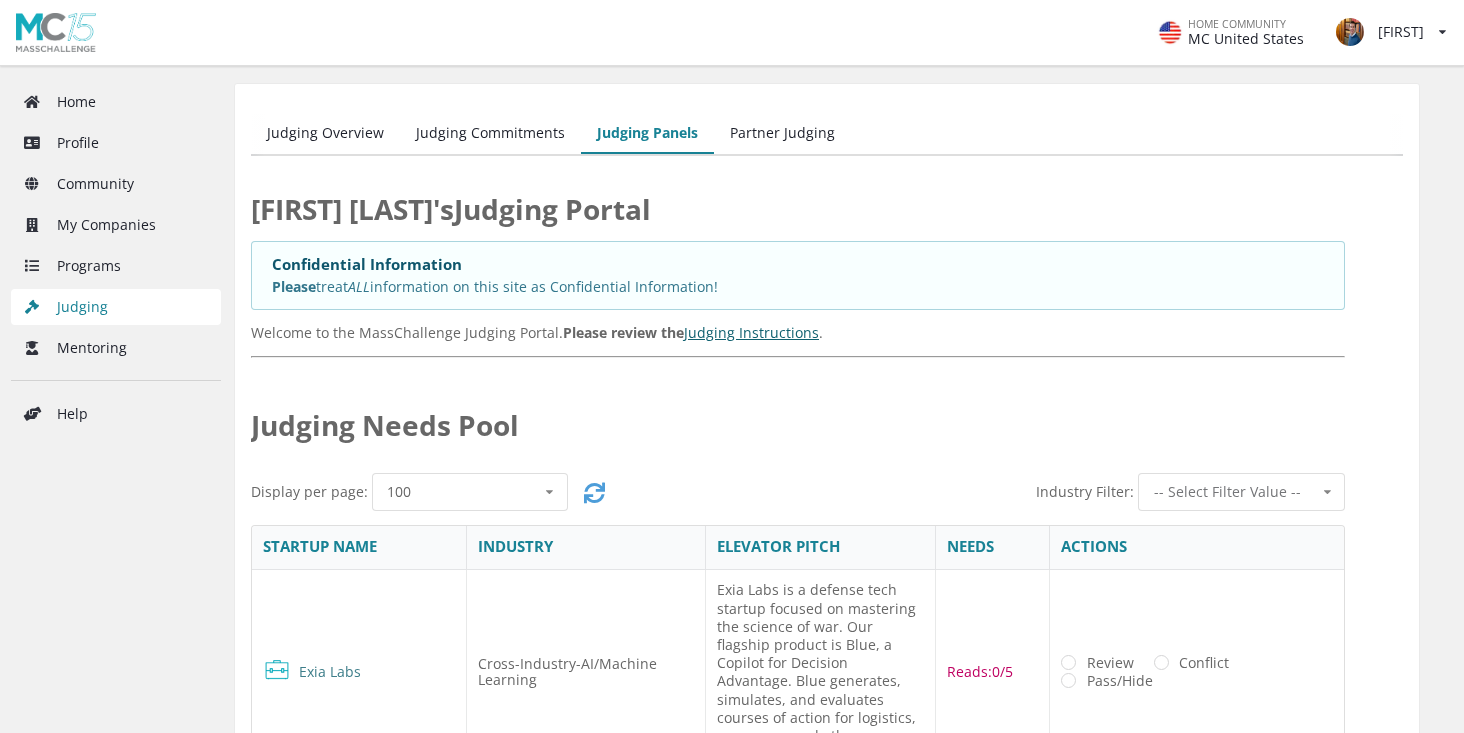 scroll, scrollTop: 0, scrollLeft: 0, axis: both 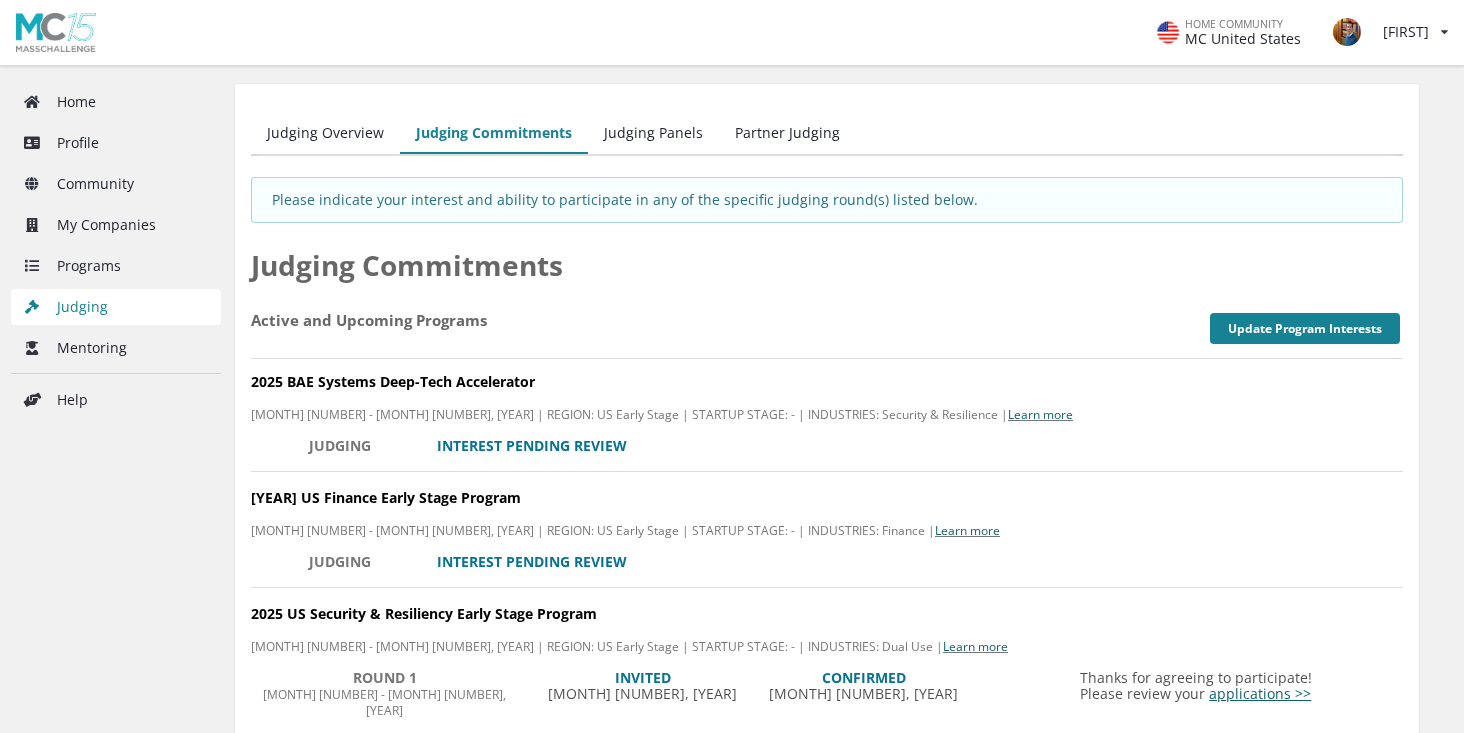 click on "Judging Overview" at bounding box center [325, 134] 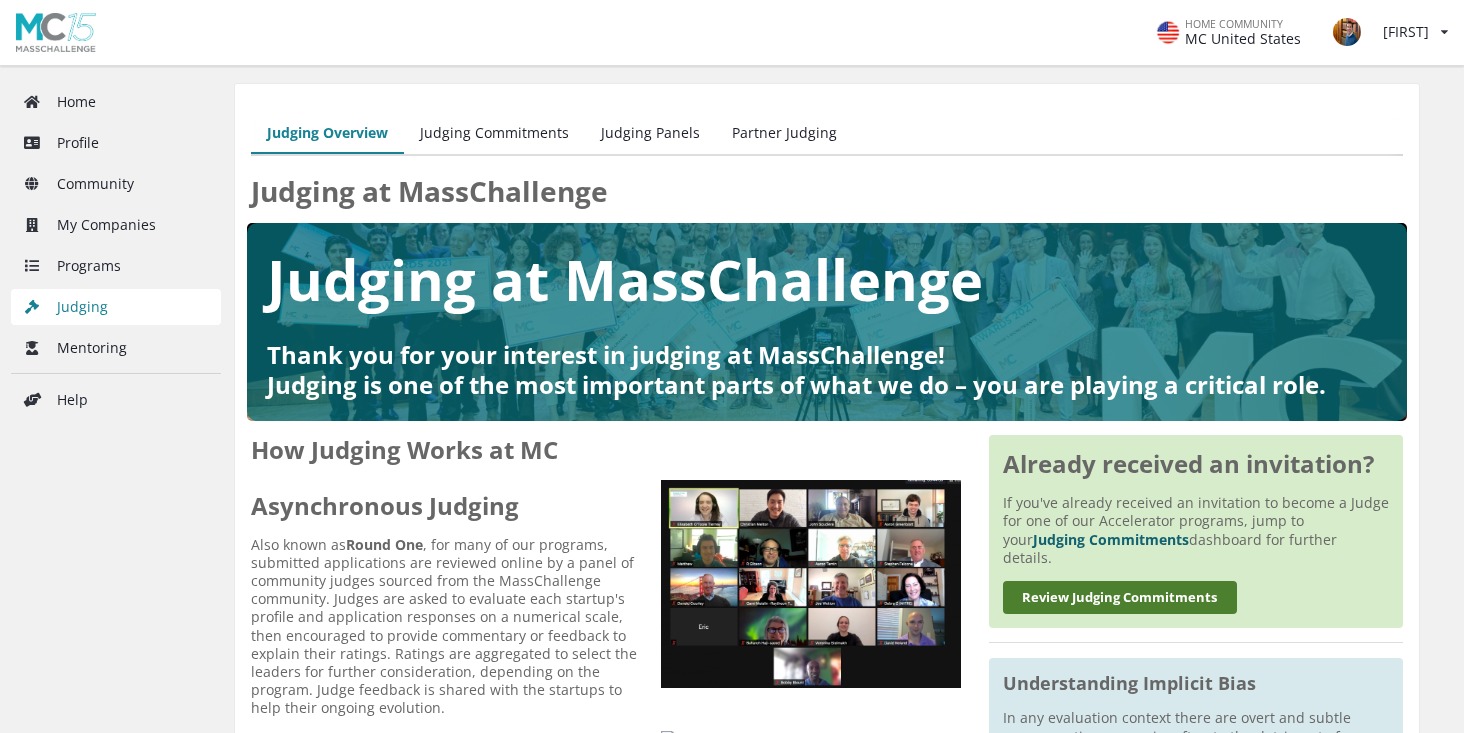 scroll, scrollTop: 0, scrollLeft: 0, axis: both 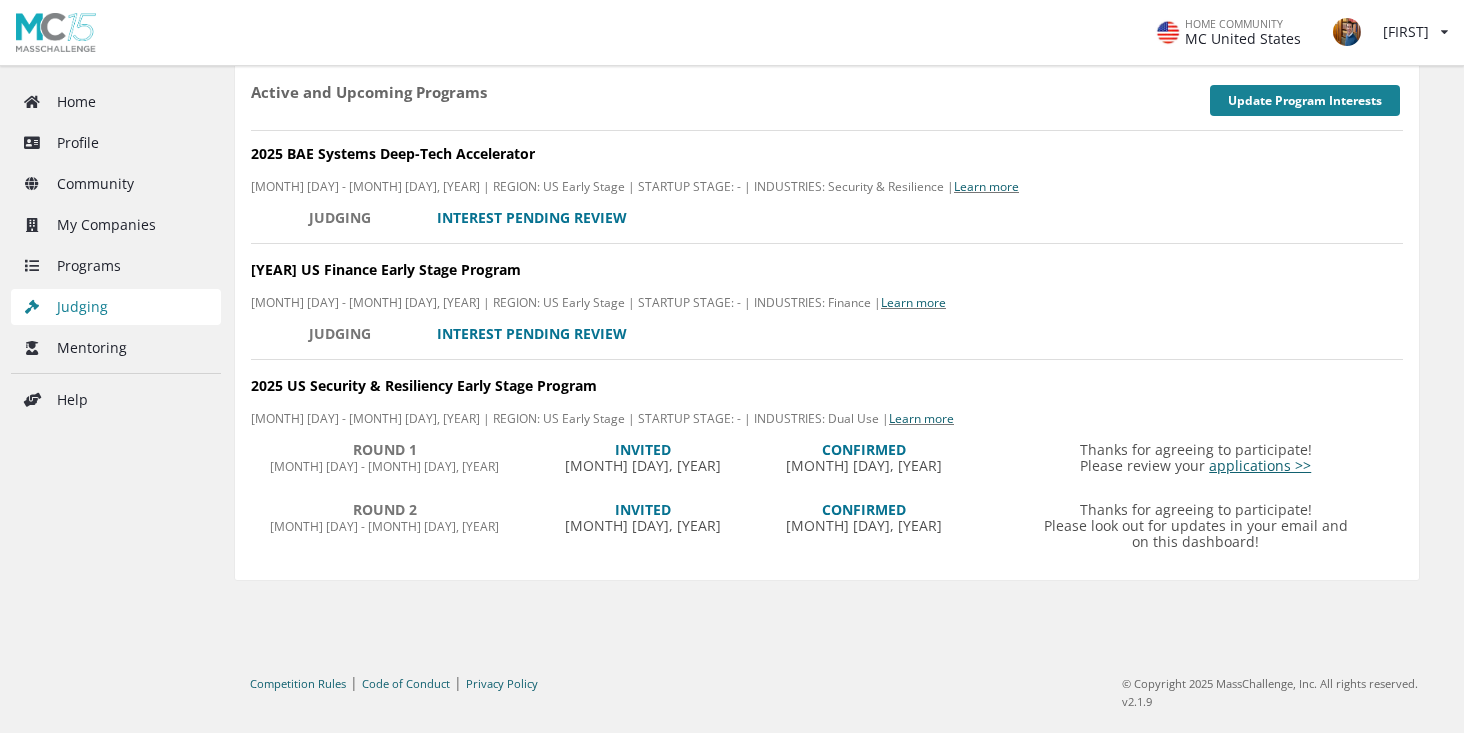 click on "CONFIRMED" at bounding box center [864, 449] 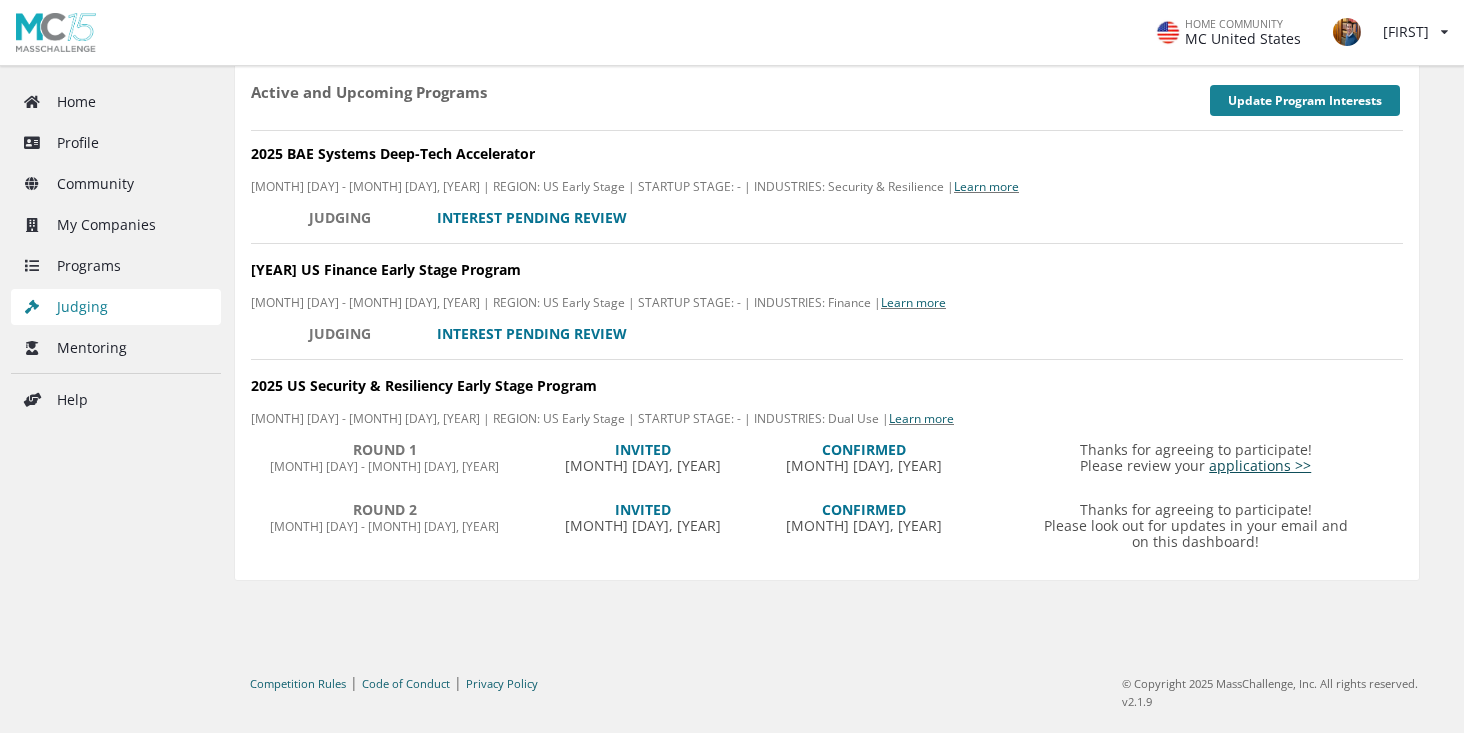 click on "applications >>" at bounding box center (1260, 465) 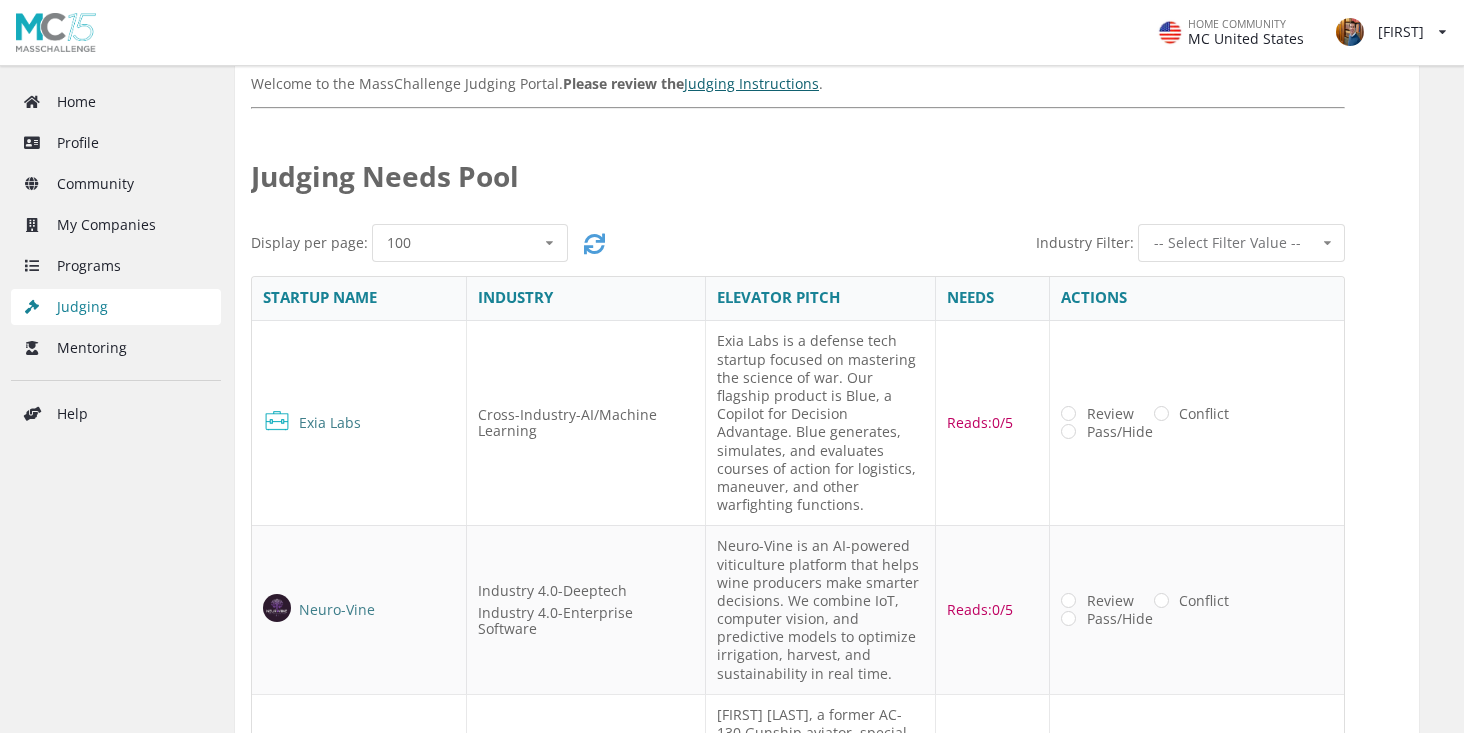 scroll, scrollTop: 435, scrollLeft: 0, axis: vertical 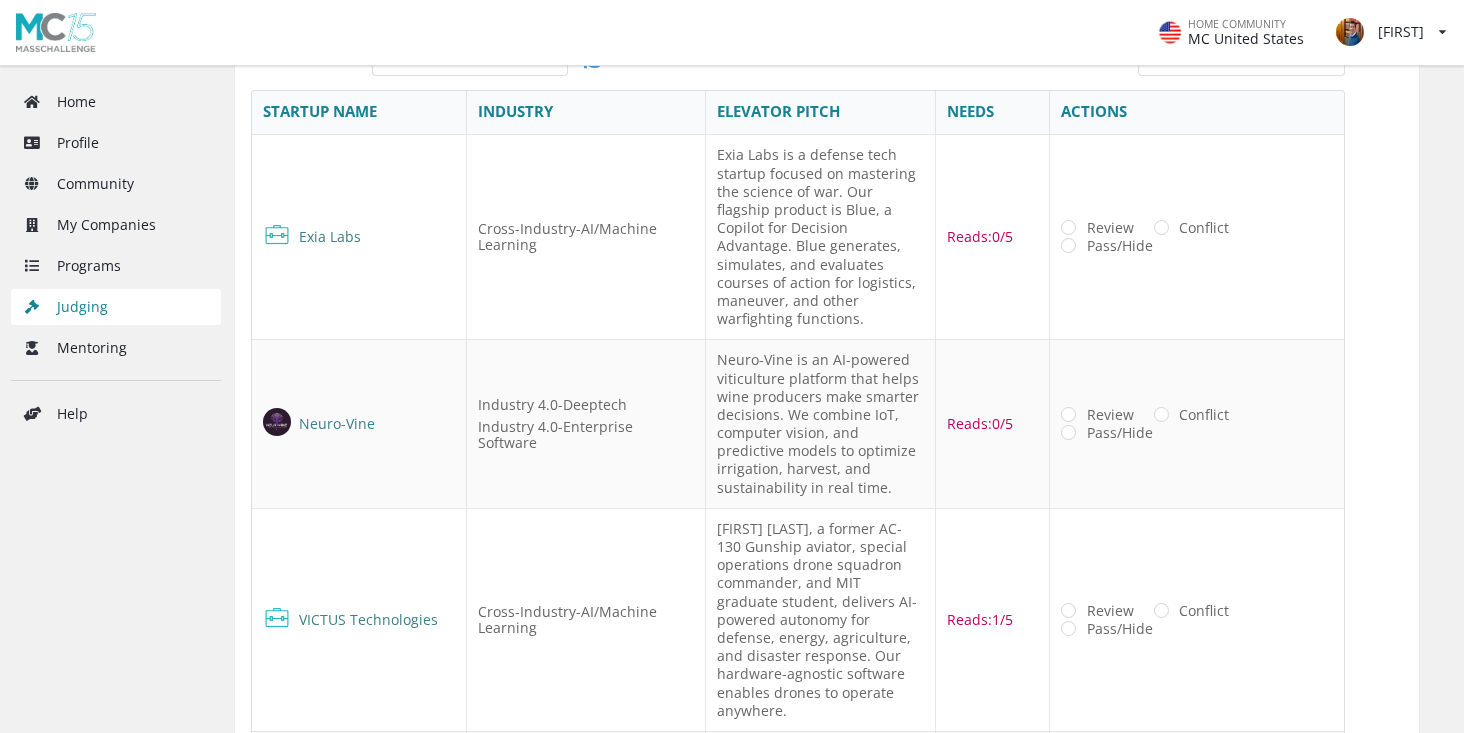 click on "Exia Labs is a defense tech startup focused on mastering the science of war. Our flagship product is Blue, a Copilot for Decision Advantage. Blue generates, simulates, and evaluates courses of action for logistics, maneuver, and other warfighting functions." at bounding box center (819, 237) 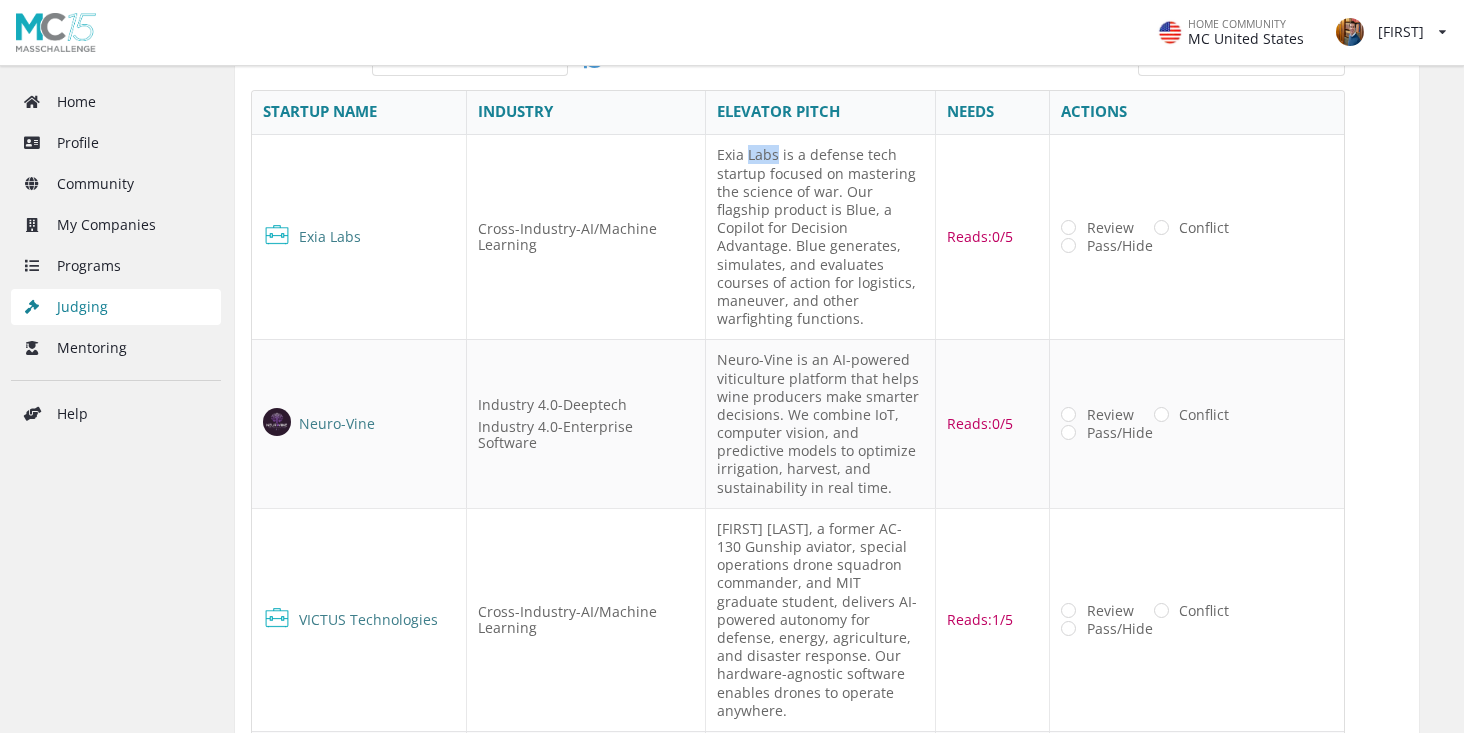 click on "Exia Labs is a defense tech startup focused on mastering the science of war. Our flagship product is Blue, a Copilot for Decision Advantage. Blue generates, simulates, and evaluates courses of action for logistics, maneuver, and other warfighting functions." at bounding box center [819, 237] 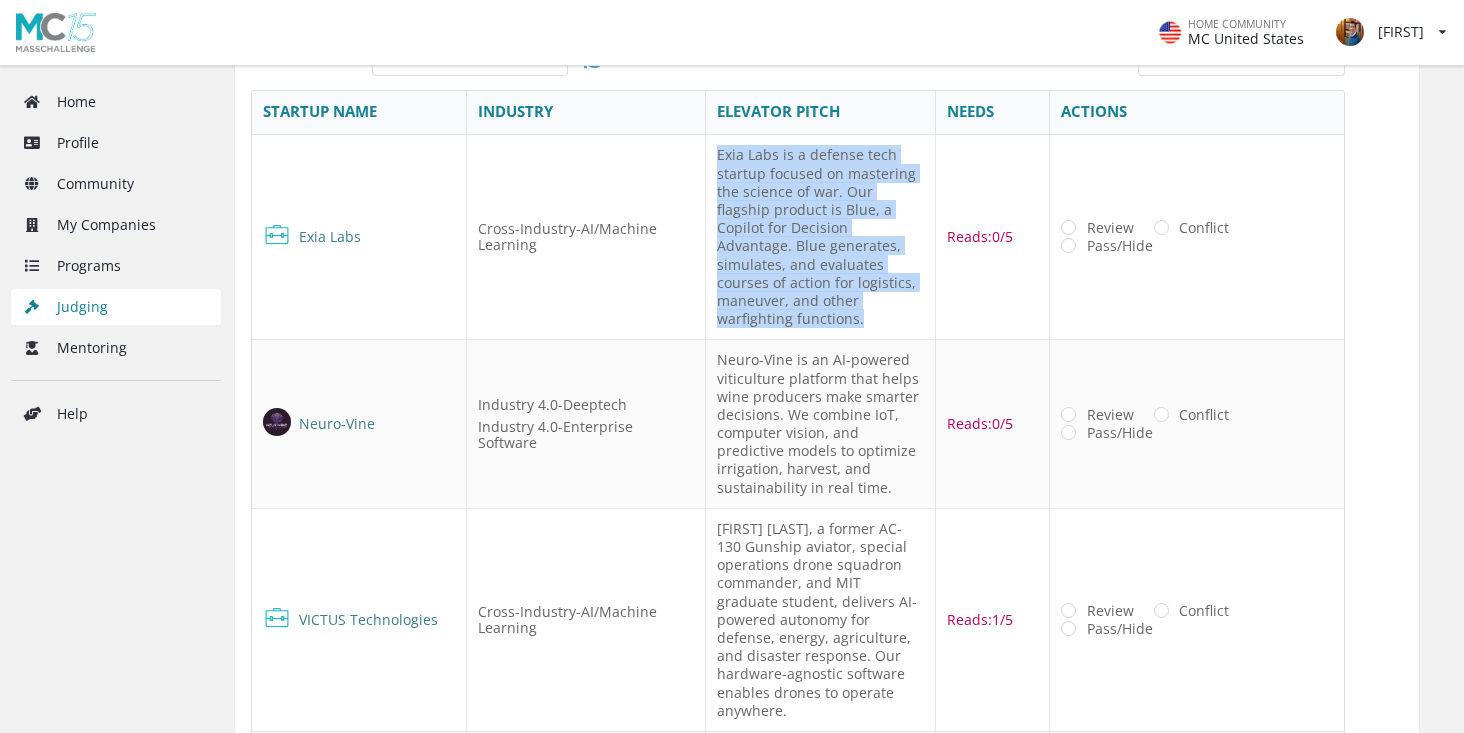 click on "Exia Labs is a defense tech startup focused on mastering the science of war. Our flagship product is Blue, a Copilot for Decision Advantage. Blue generates, simulates, and evaluates courses of action for logistics, maneuver, and other warfighting functions." at bounding box center [819, 237] 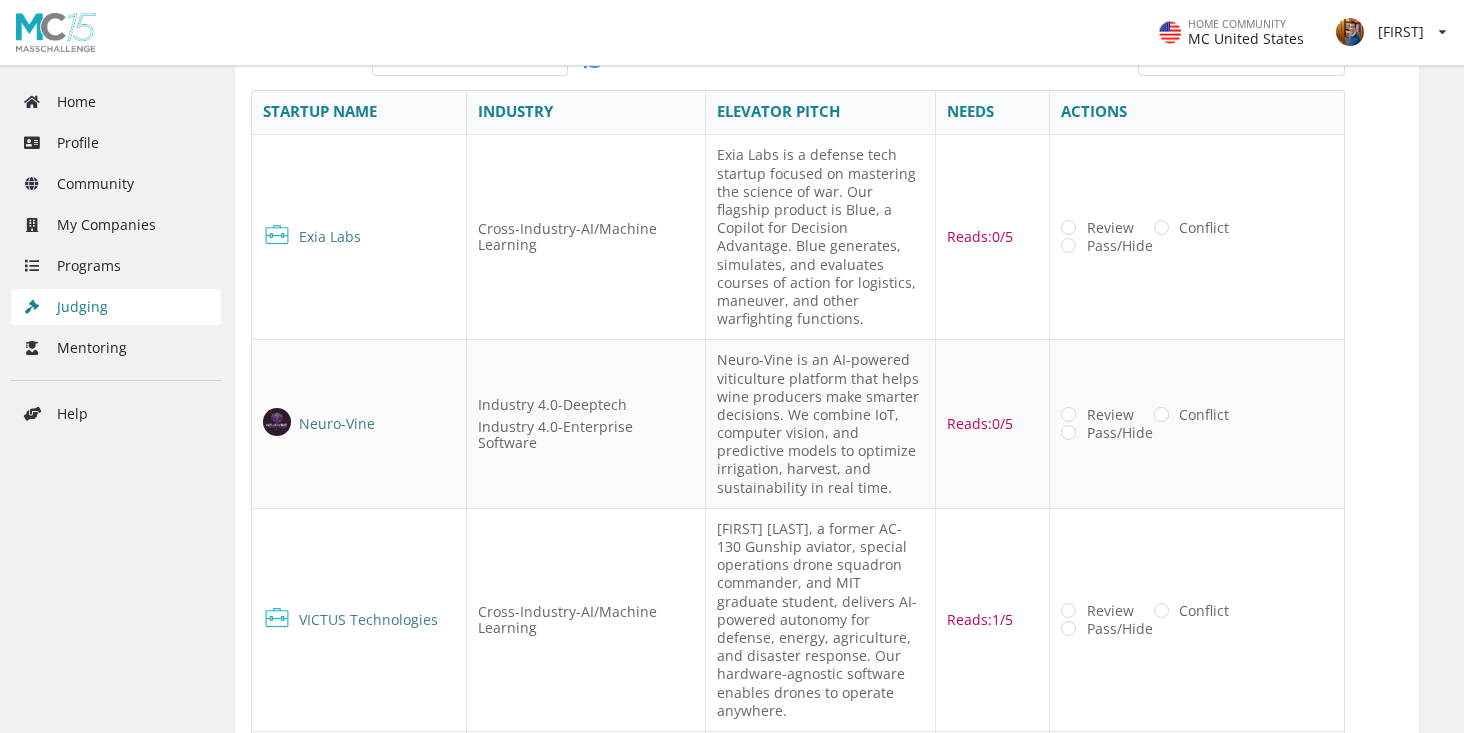 click on "Exia Labs is a defense tech startup focused on mastering the science of war. Our flagship product is Blue, a Copilot for Decision Advantage. Blue generates, simulates, and evaluates courses of action for logistics, maneuver, and other warfighting functions." at bounding box center (819, 237) 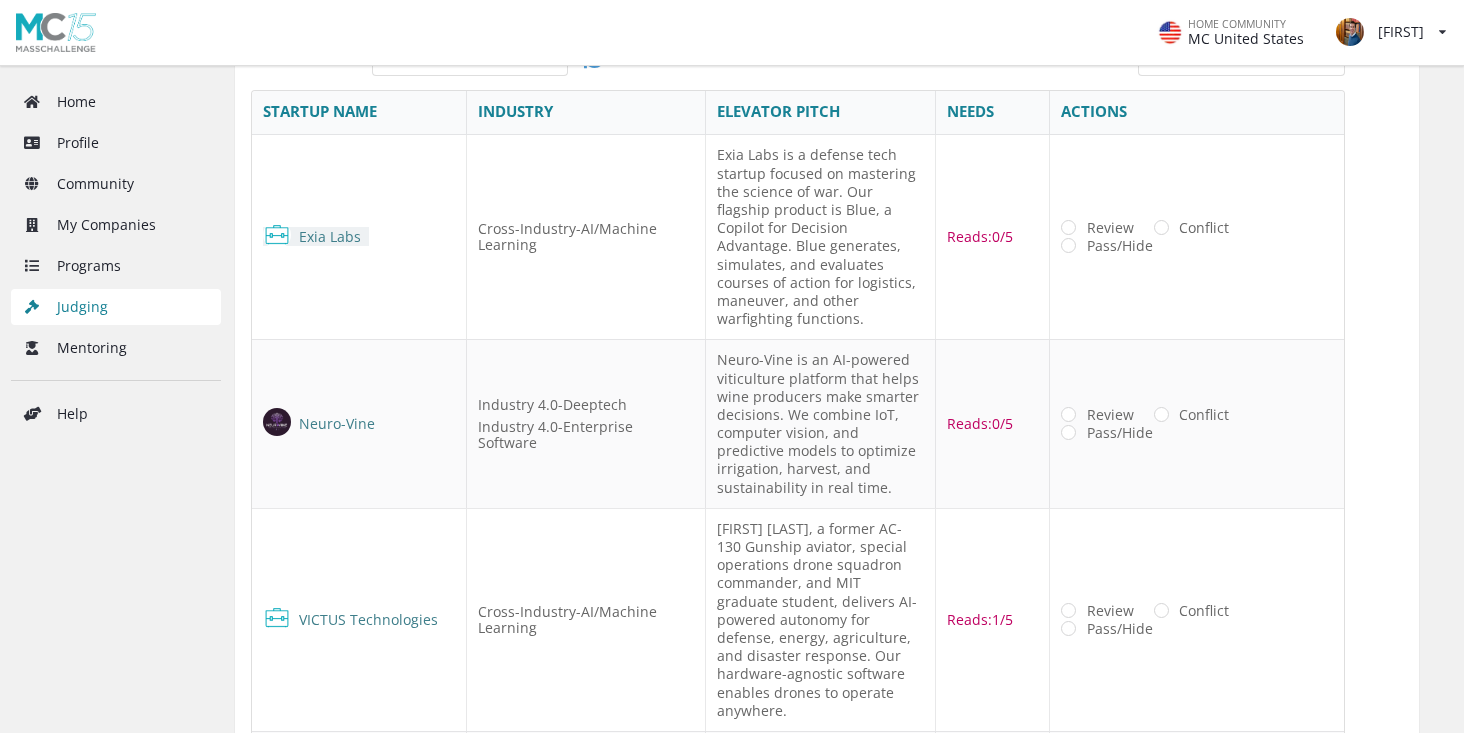 click on "Exia Labs" at bounding box center [316, 236] 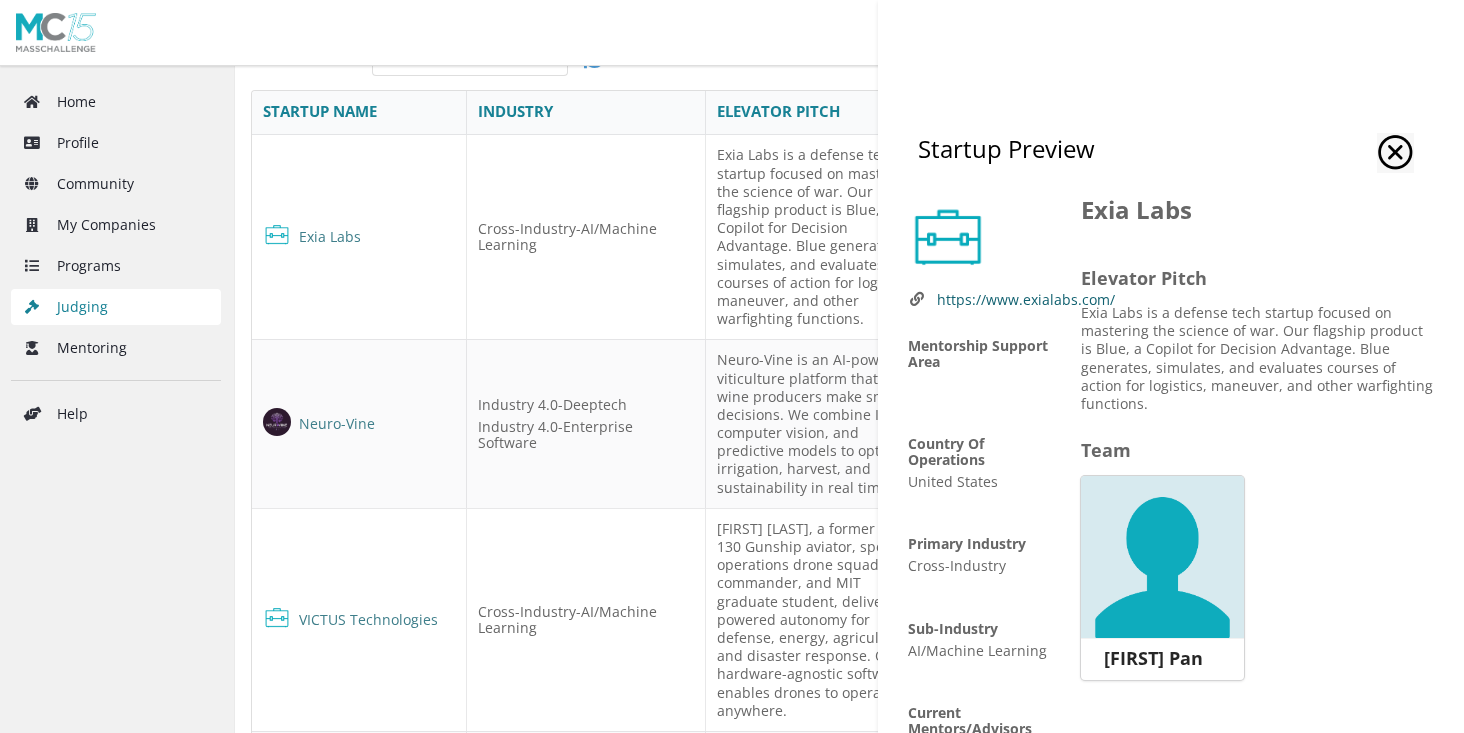 scroll, scrollTop: 0, scrollLeft: 0, axis: both 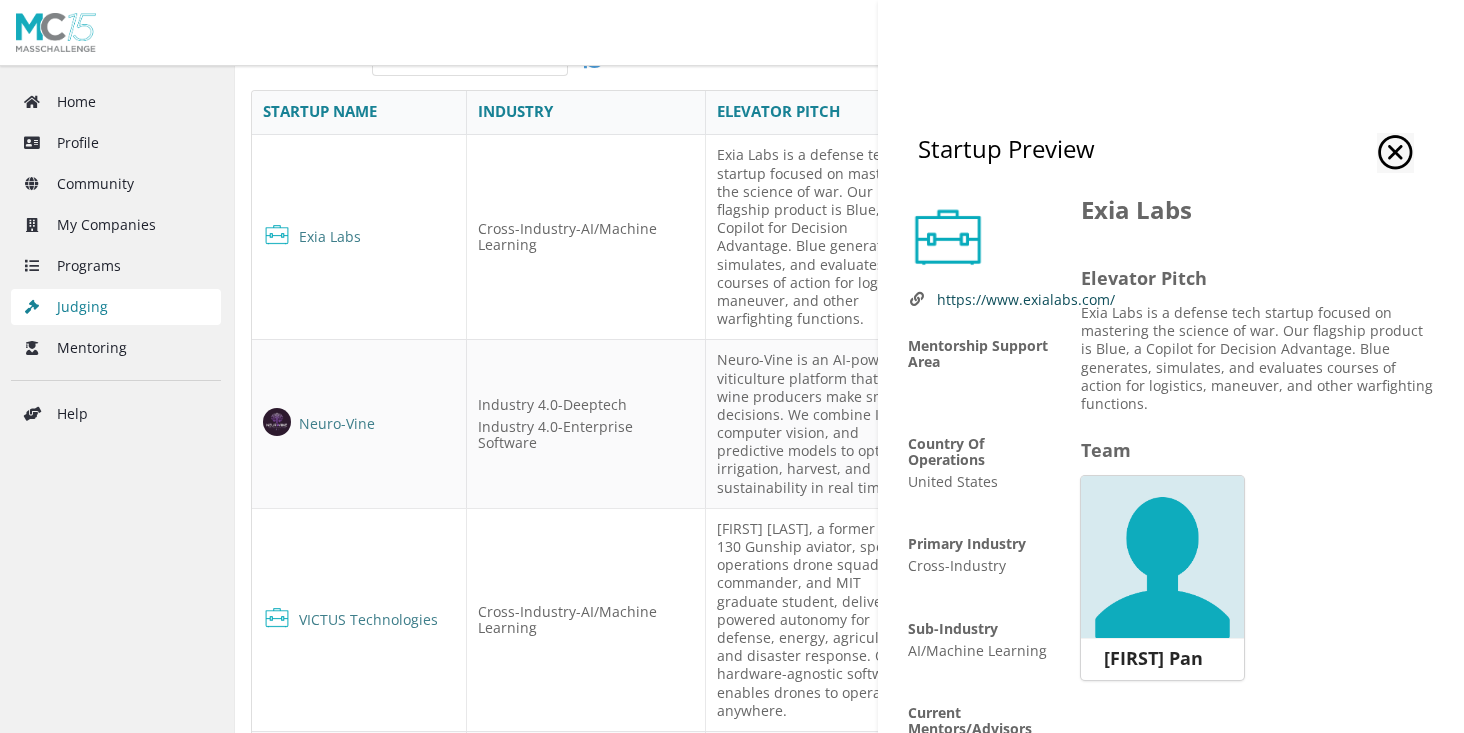 click on "https://www.exialabs.com/" at bounding box center [1026, 299] 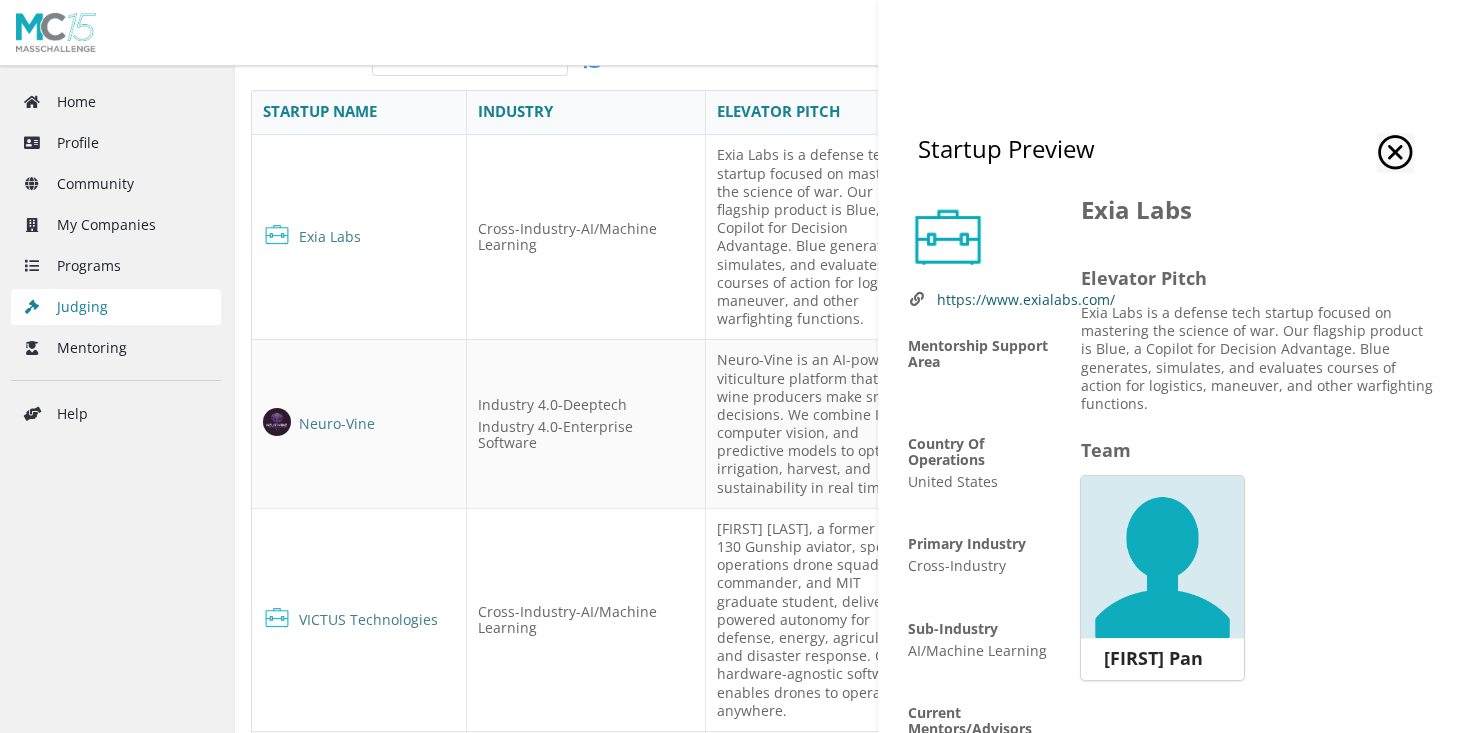 scroll, scrollTop: 0, scrollLeft: 0, axis: both 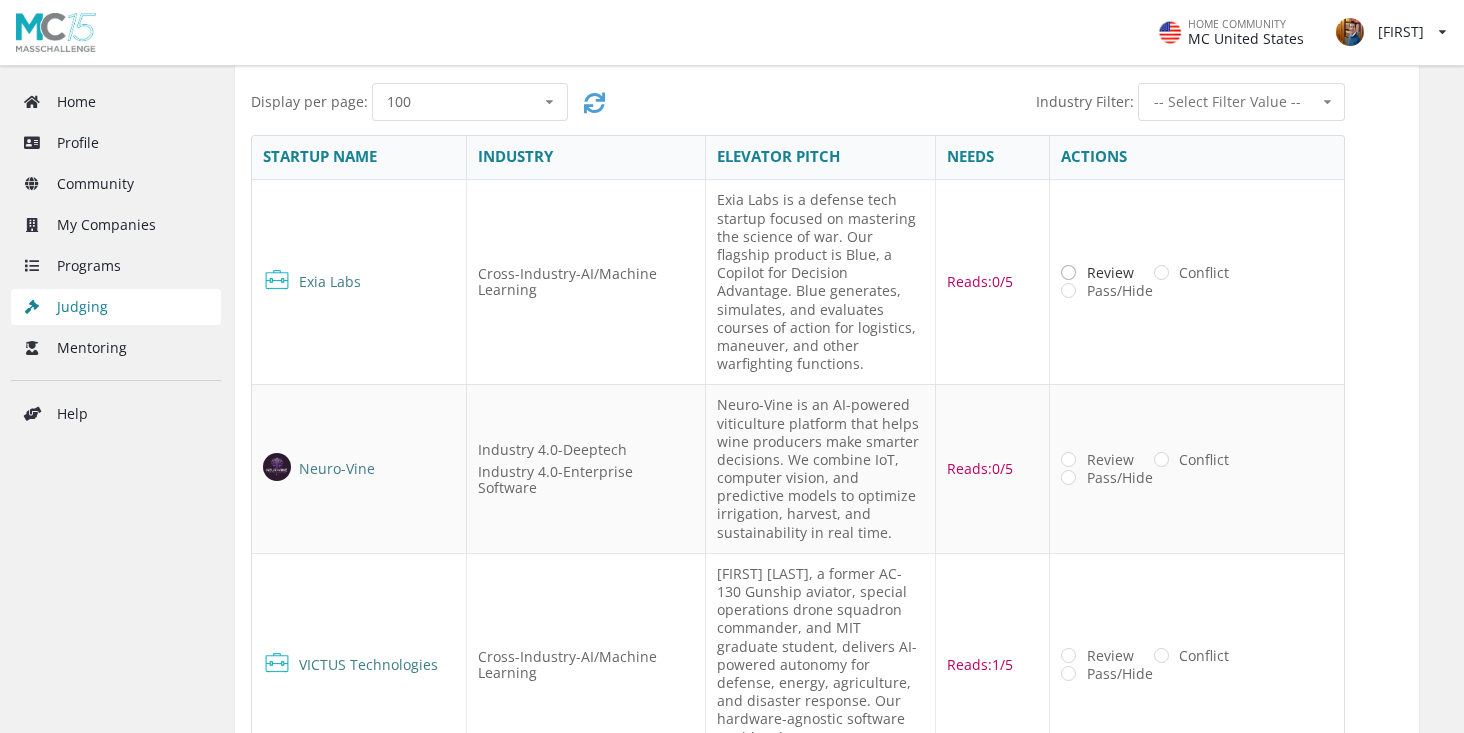 click on "Review" at bounding box center [1097, 272] 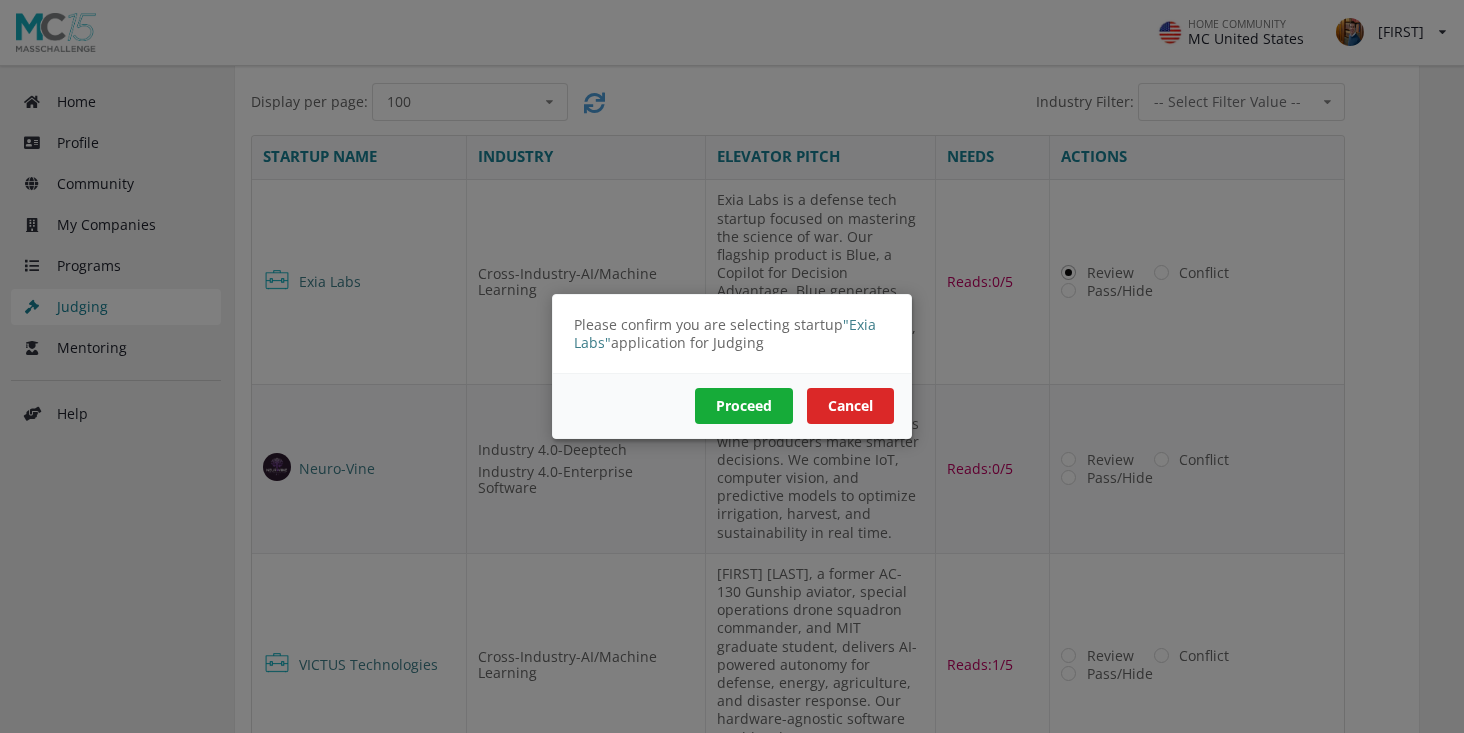 click on "Proceed" at bounding box center (744, 406) 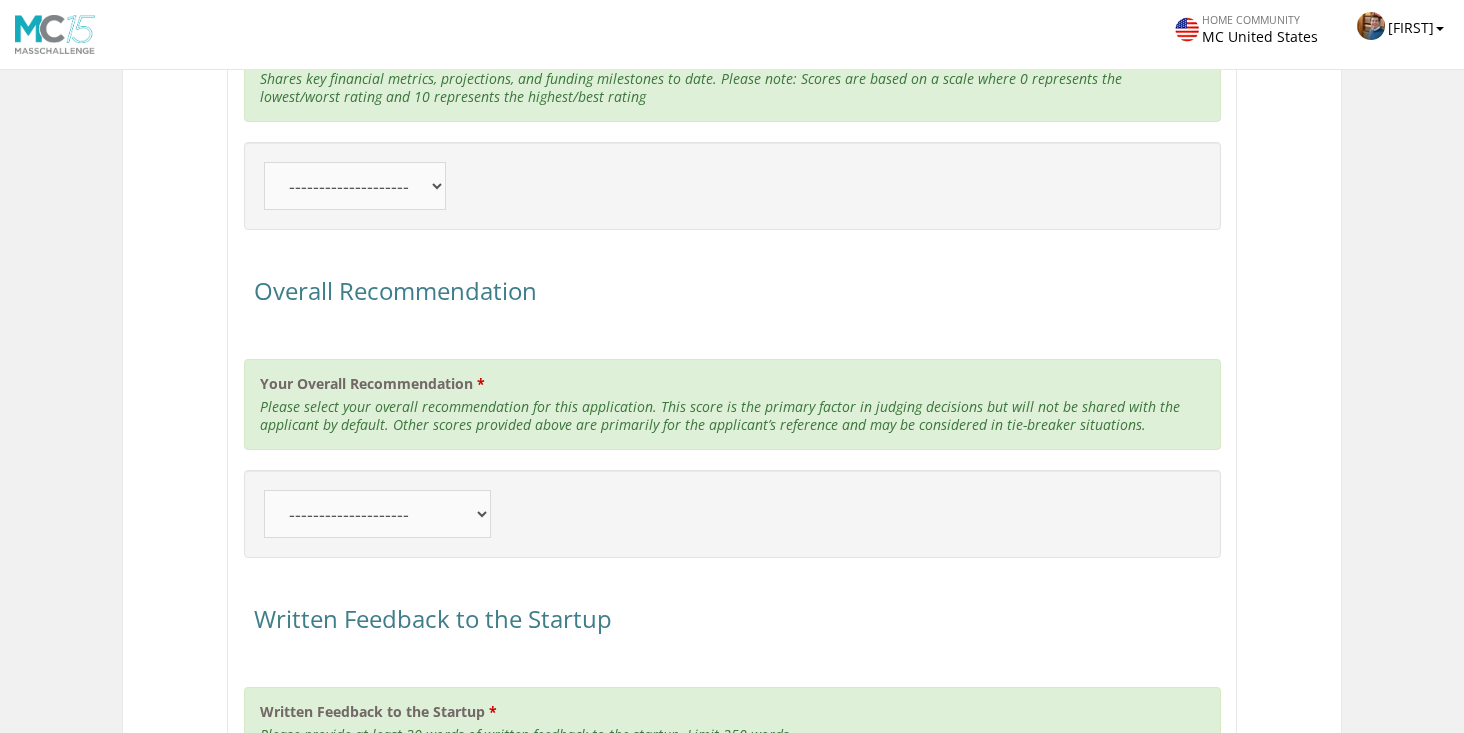 scroll, scrollTop: 3822, scrollLeft: 0, axis: vertical 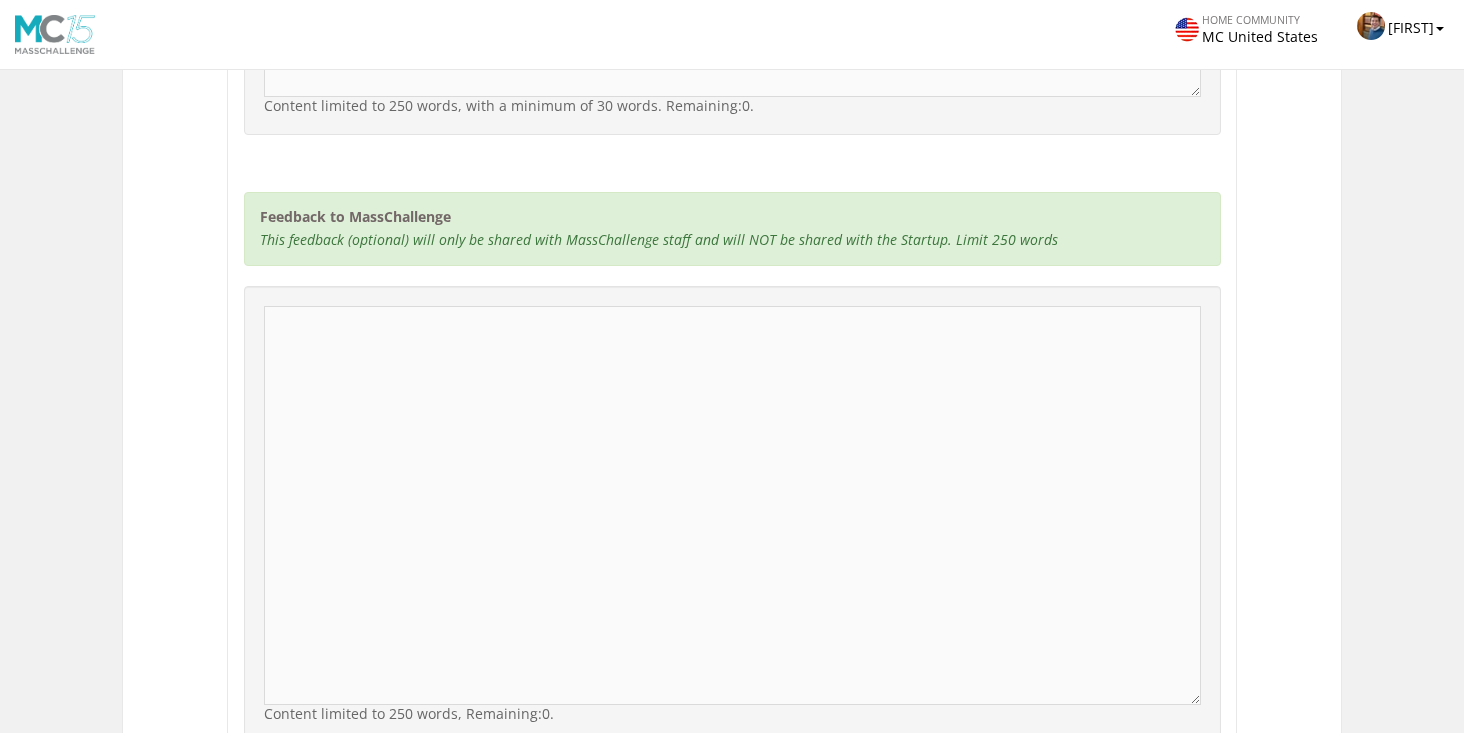 click on "Feedback to MassChallenge" at bounding box center (732, 506) 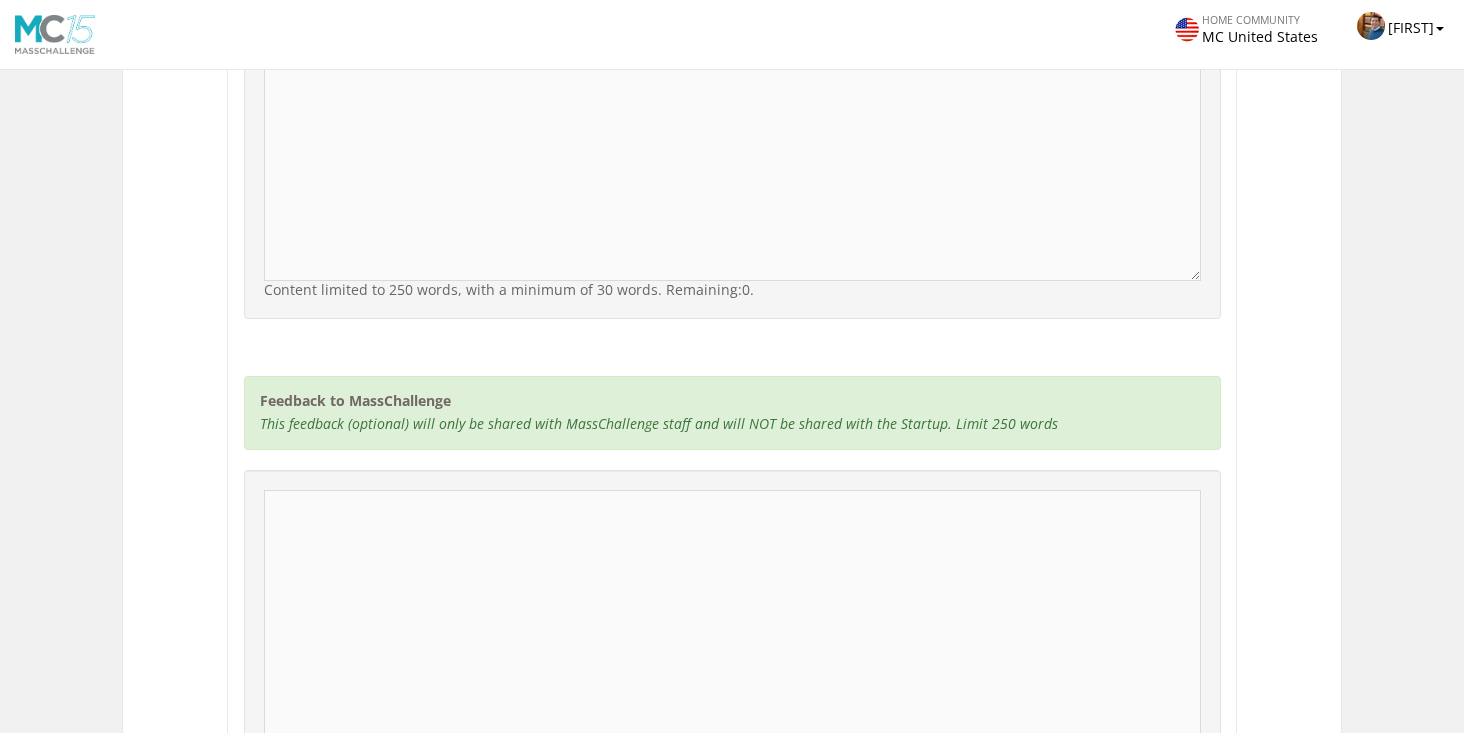 click on "Feedback to MassChallenge
This feedback (optional) will only be shared with MassChallenge staff and will NOT be shared with the Startup. Limit 250 words
Content limited to 250
words, Remaining:
0 ." at bounding box center [732, 680] 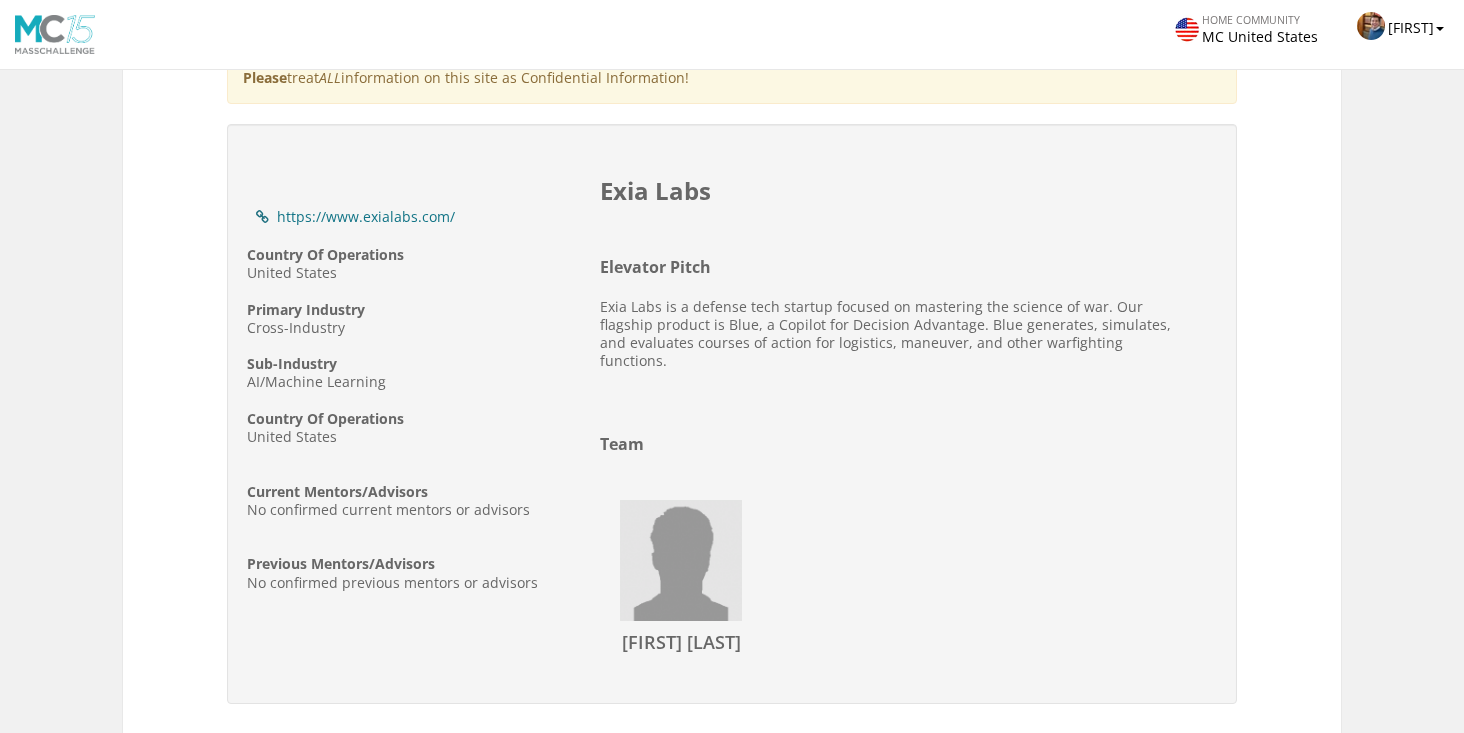 scroll, scrollTop: 225, scrollLeft: 0, axis: vertical 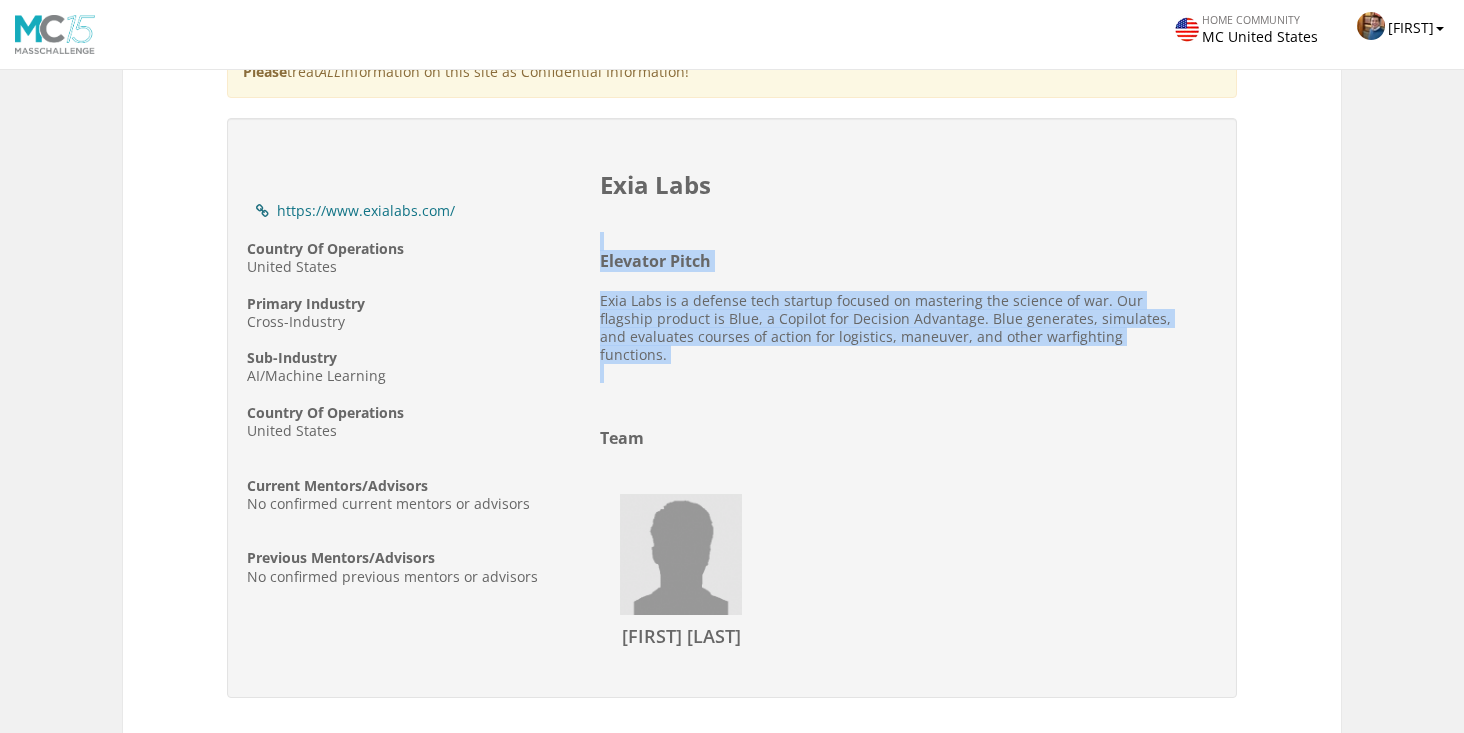 drag, startPoint x: 599, startPoint y: 247, endPoint x: 658, endPoint y: 392, distance: 156.54393 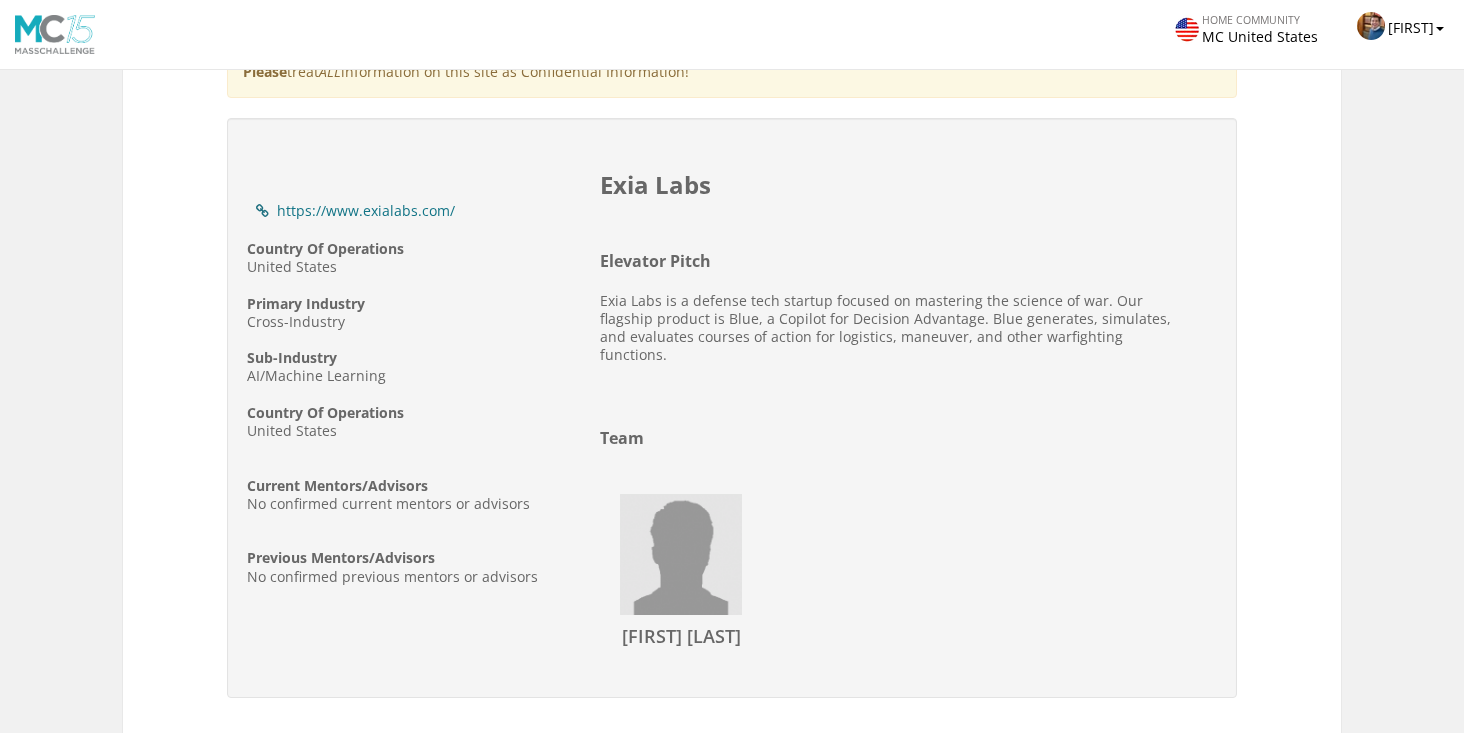 click on "Exia Labs
Elevator Pitch
Exia Labs is a defense tech startup focused on mastering the science of war. Our flagship product is Blue, a Copilot for Decision Advantage. Blue generates, simulates, and evaluates courses of action for logistics, maneuver, and other warfighting functions.
Team
[FIRST] [LAST]" at bounding box center [893, 424] 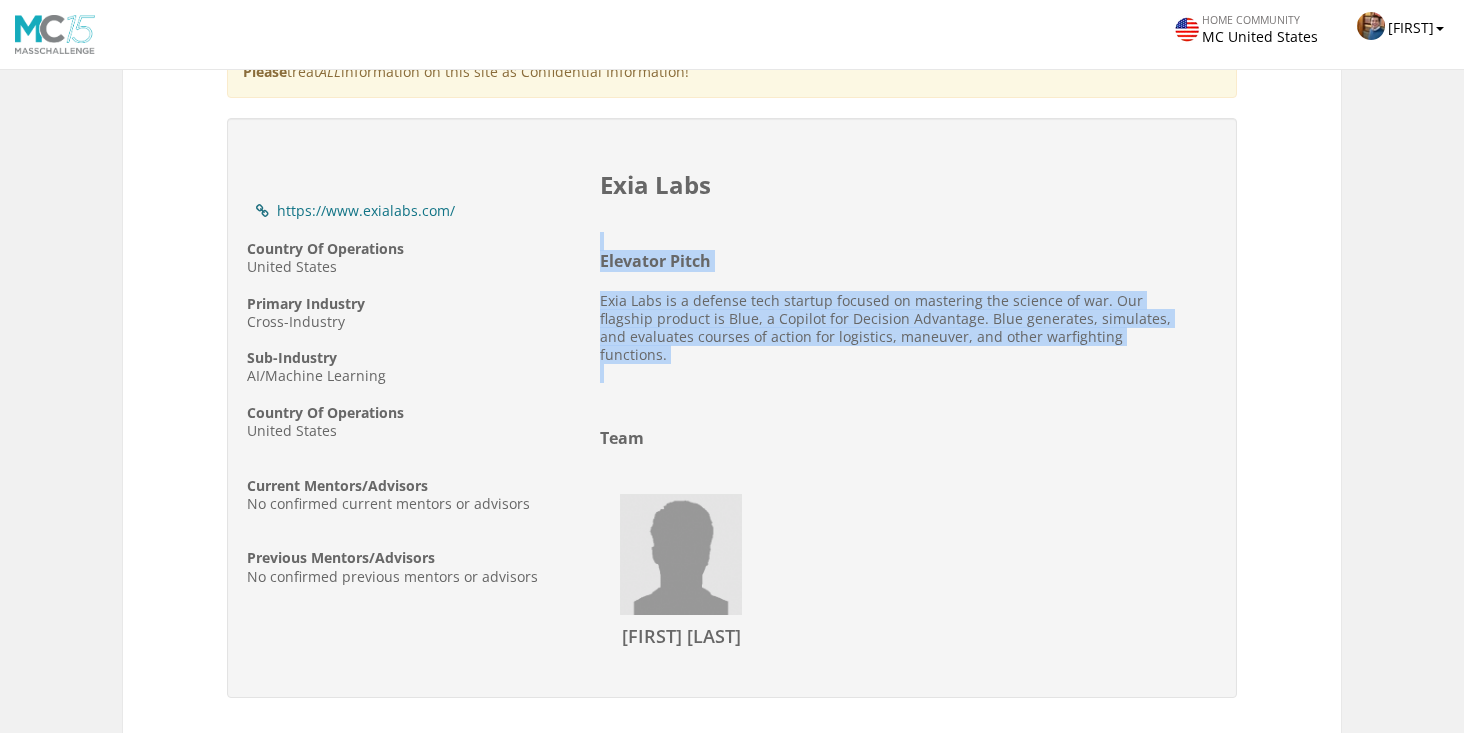 drag, startPoint x: 698, startPoint y: 401, endPoint x: 687, endPoint y: 246, distance: 155.38983 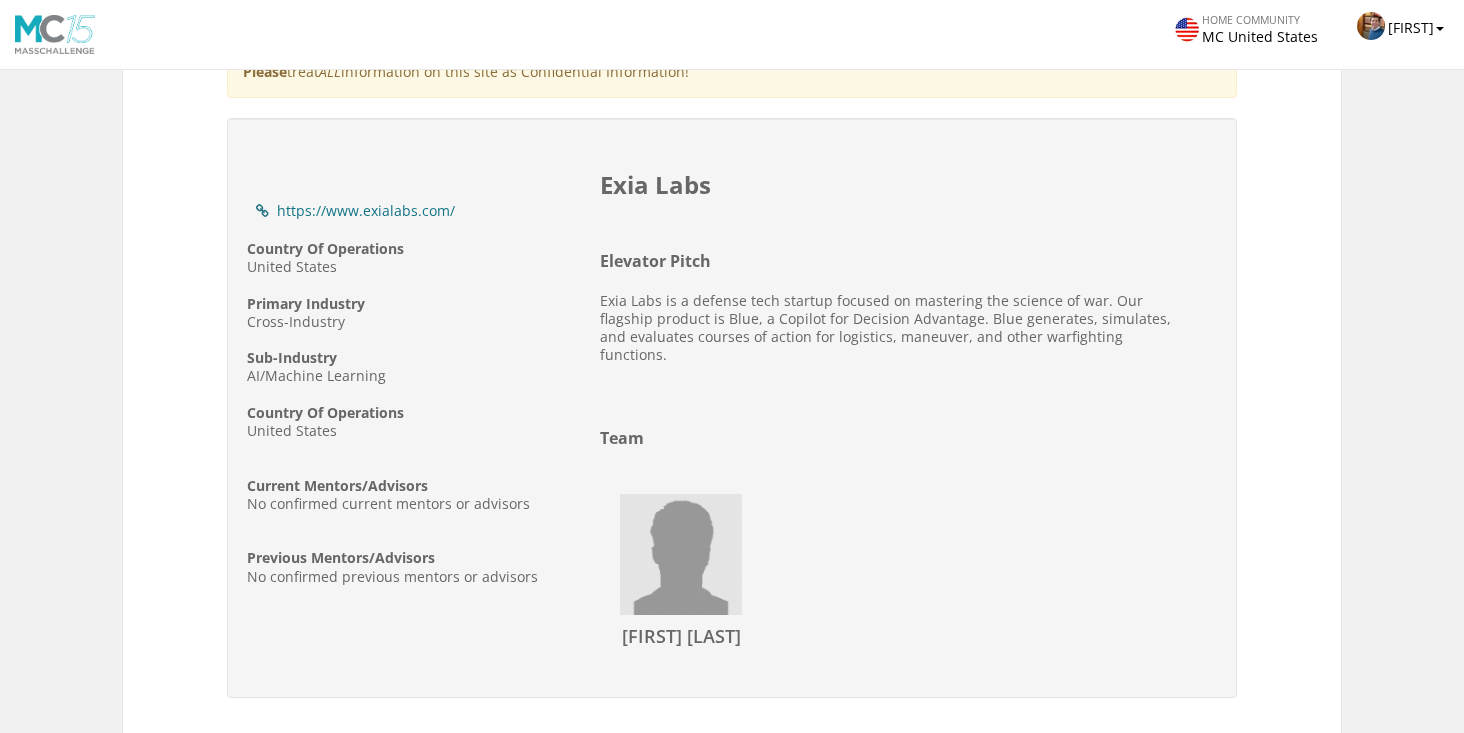 click on "Exia Labs is a defense tech startup focused on mastering the science of war. Our flagship product is Blue, a Copilot for Decision Advantage. Blue generates, simulates, and evaluates courses of action for logistics, maneuver, and other warfighting functions." at bounding box center (893, 328) 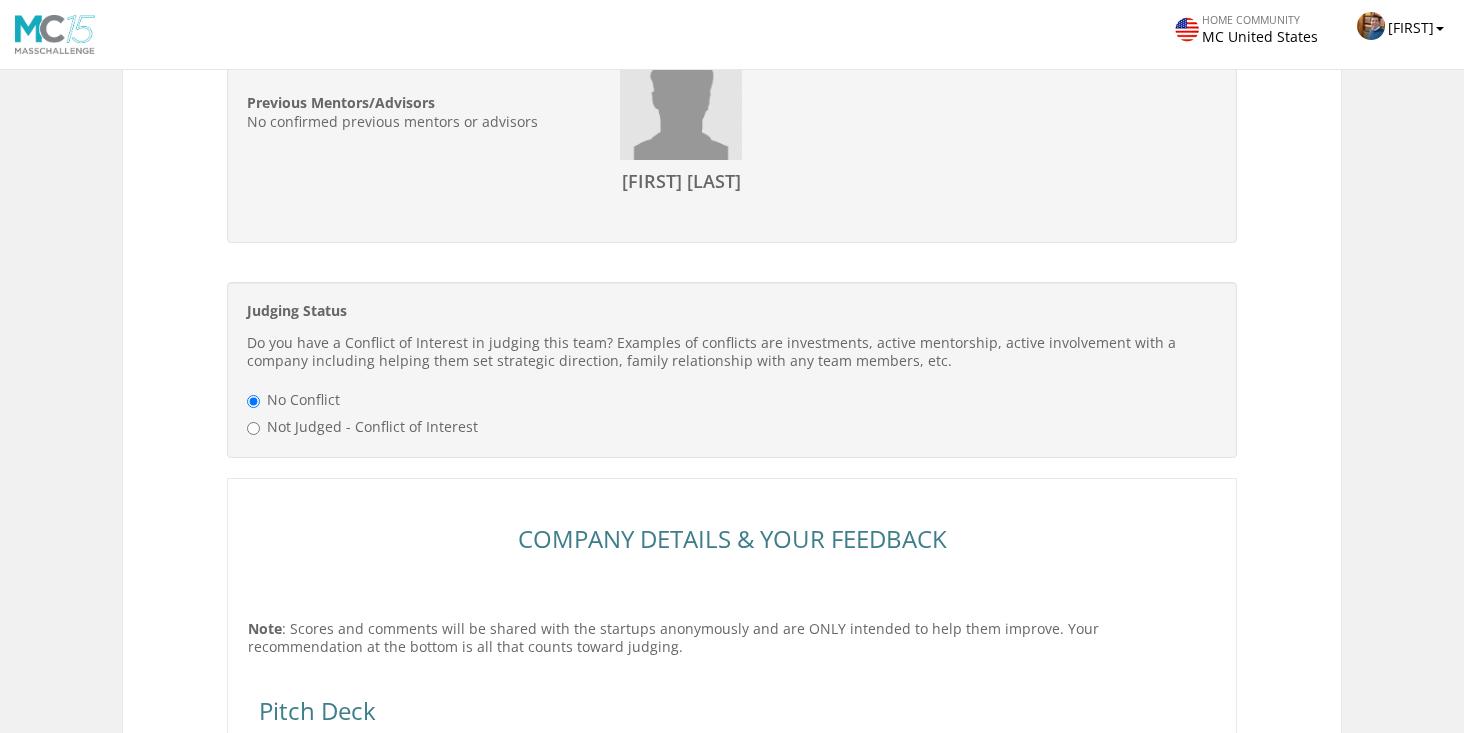 scroll, scrollTop: 683, scrollLeft: 0, axis: vertical 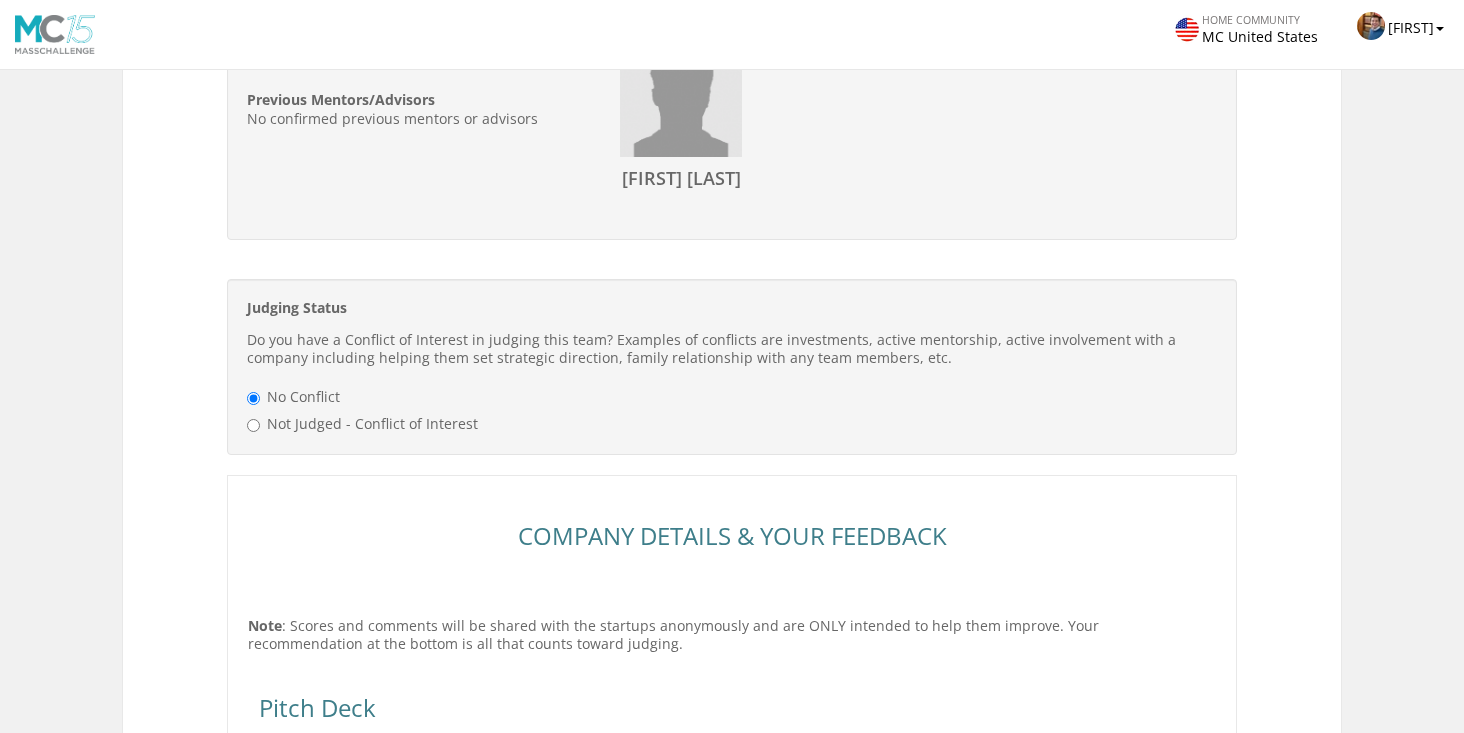 drag, startPoint x: 653, startPoint y: 272, endPoint x: 684, endPoint y: 426, distance: 157.08914 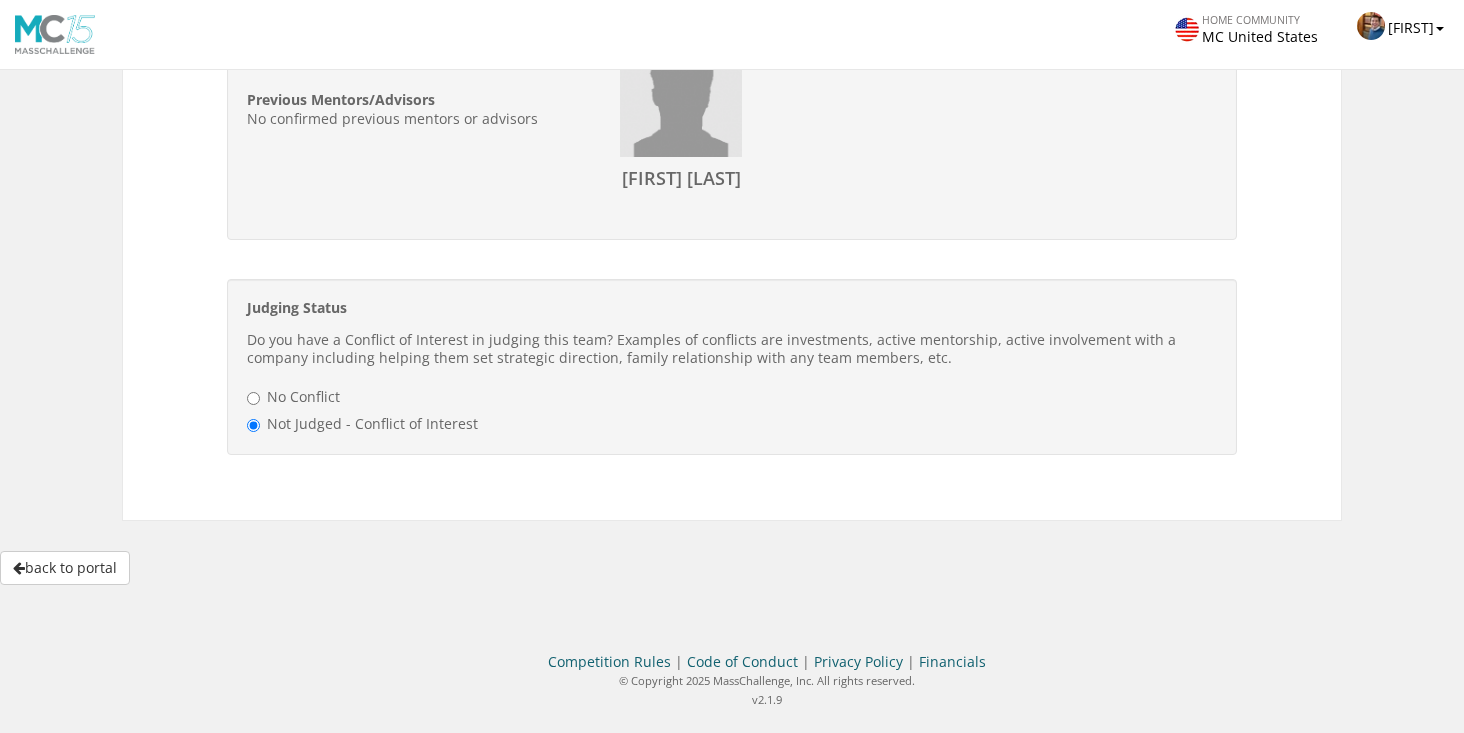 click on "No Conflict" at bounding box center [732, 394] 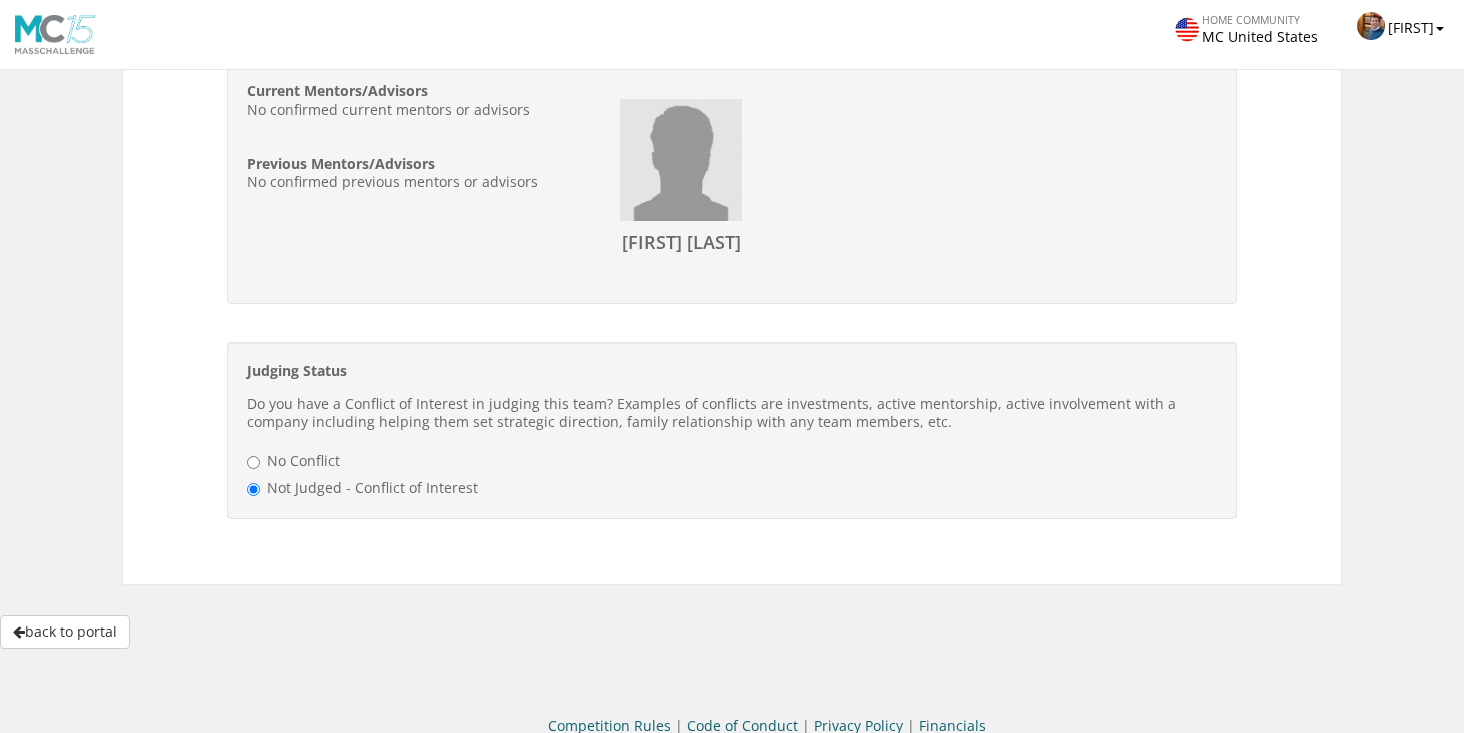 scroll, scrollTop: 860, scrollLeft: 0, axis: vertical 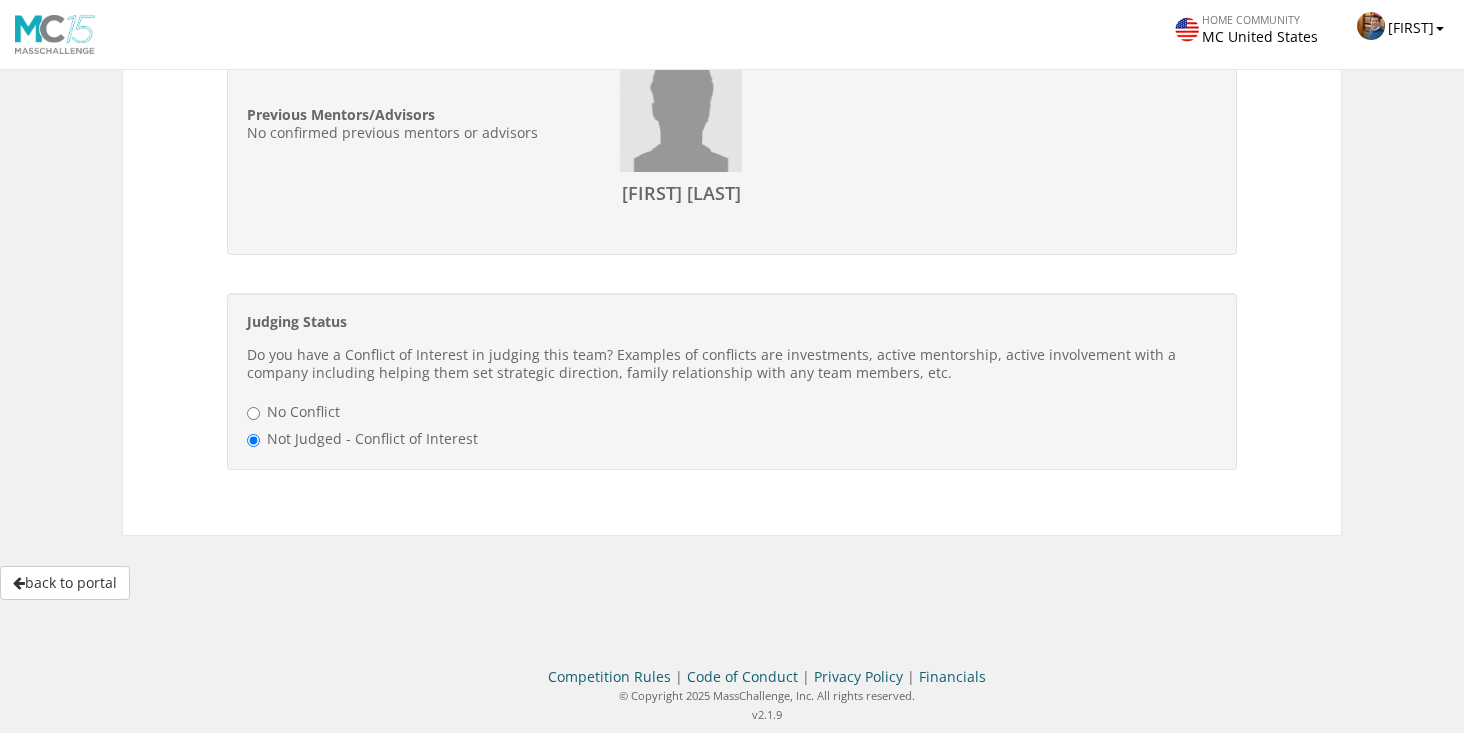 click on "No Conflict" at bounding box center [253, 413] 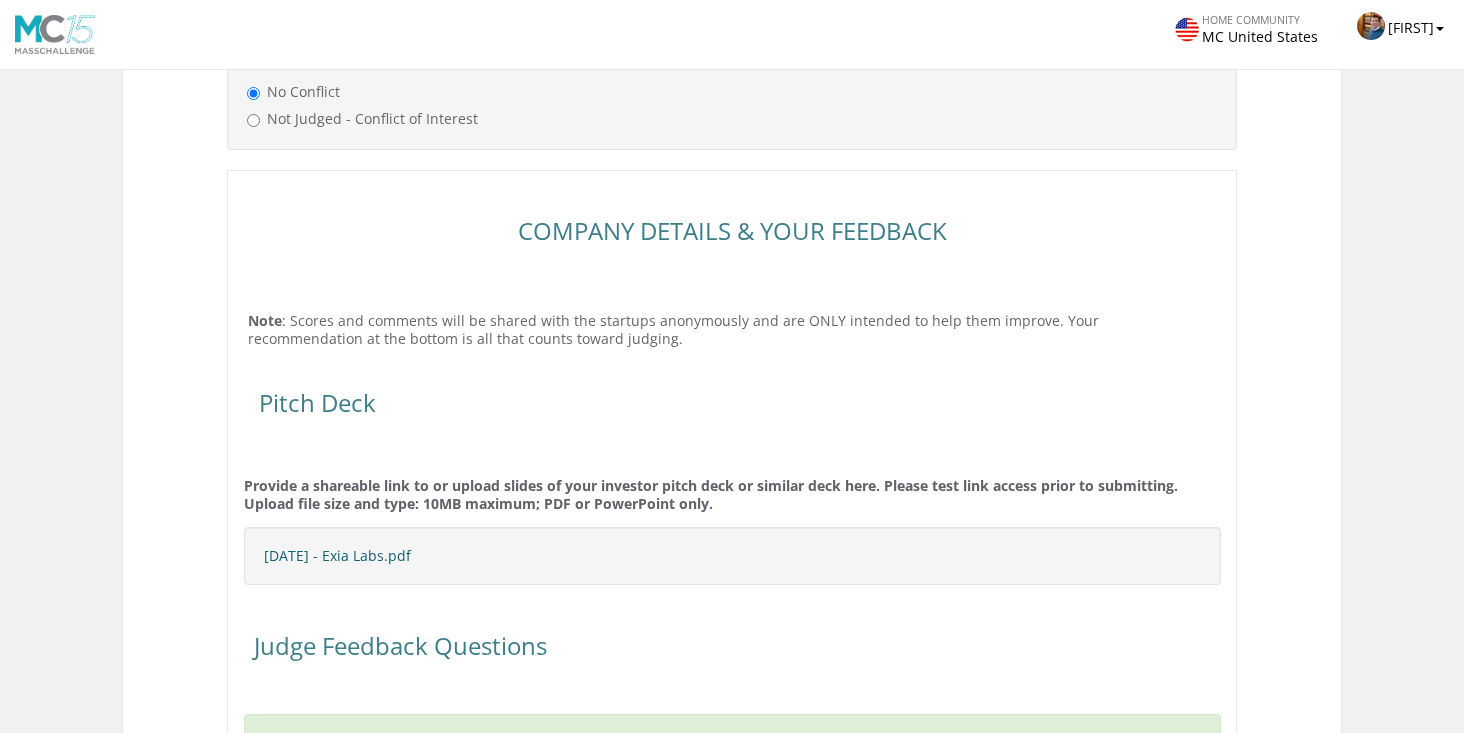 scroll, scrollTop: 1185, scrollLeft: 0, axis: vertical 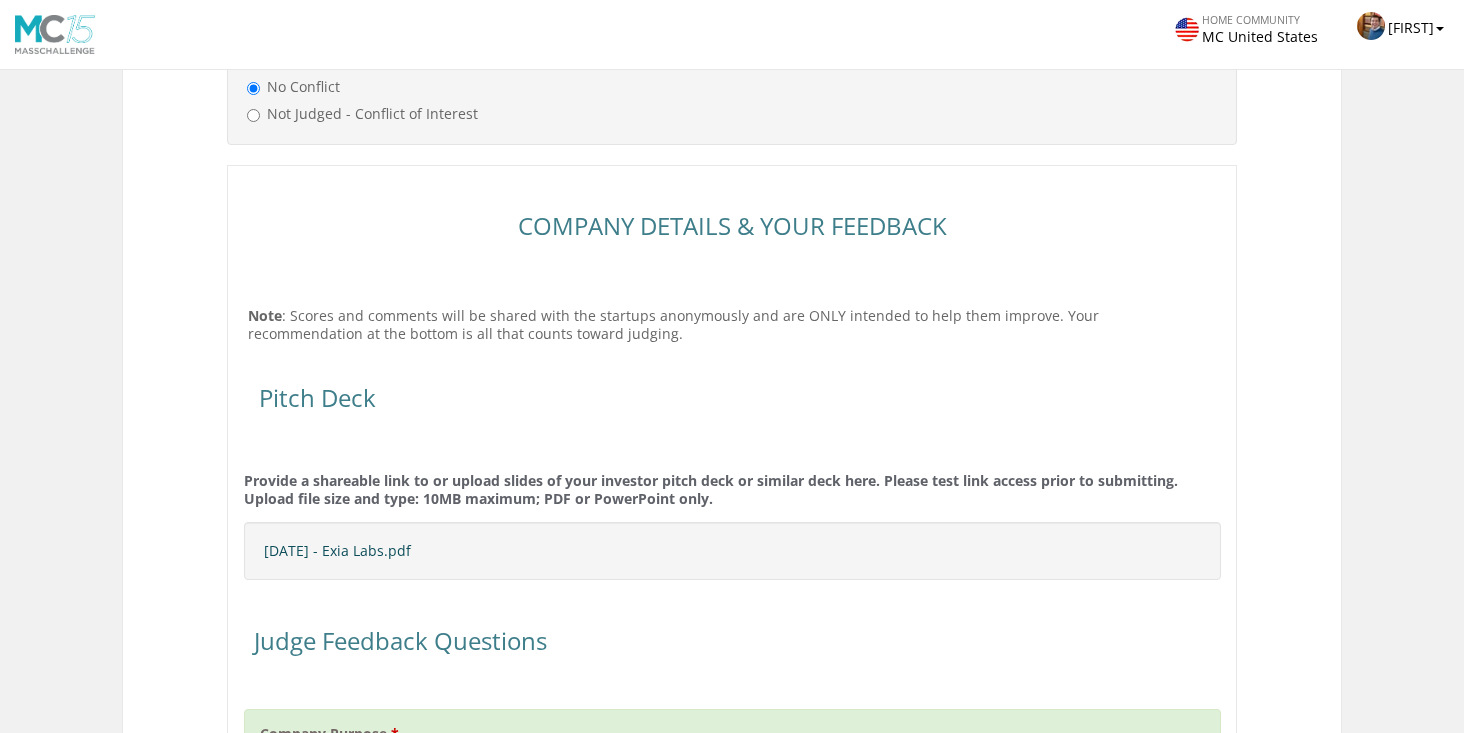 click on "[DATE] - Exia Labs.pdf" at bounding box center (337, 550) 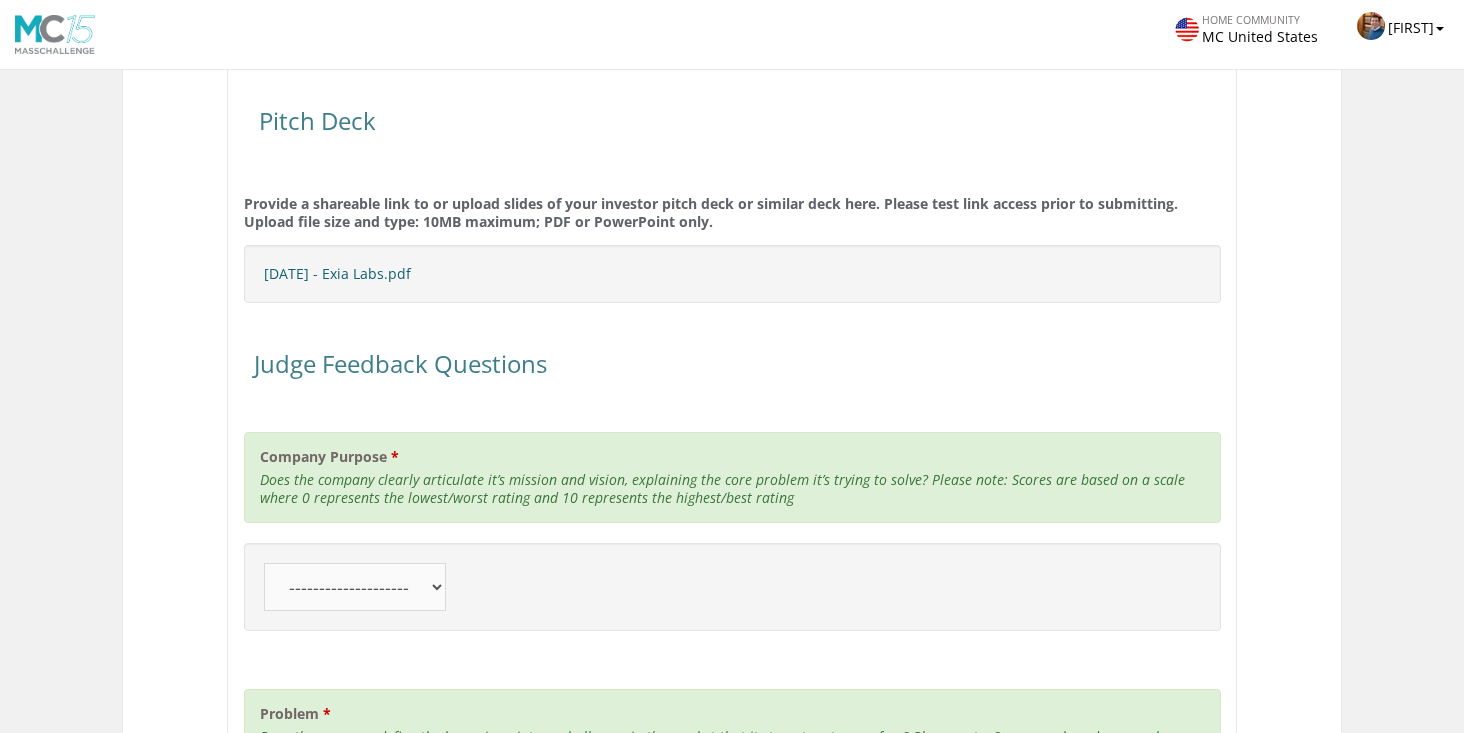 scroll, scrollTop: 1494, scrollLeft: 0, axis: vertical 